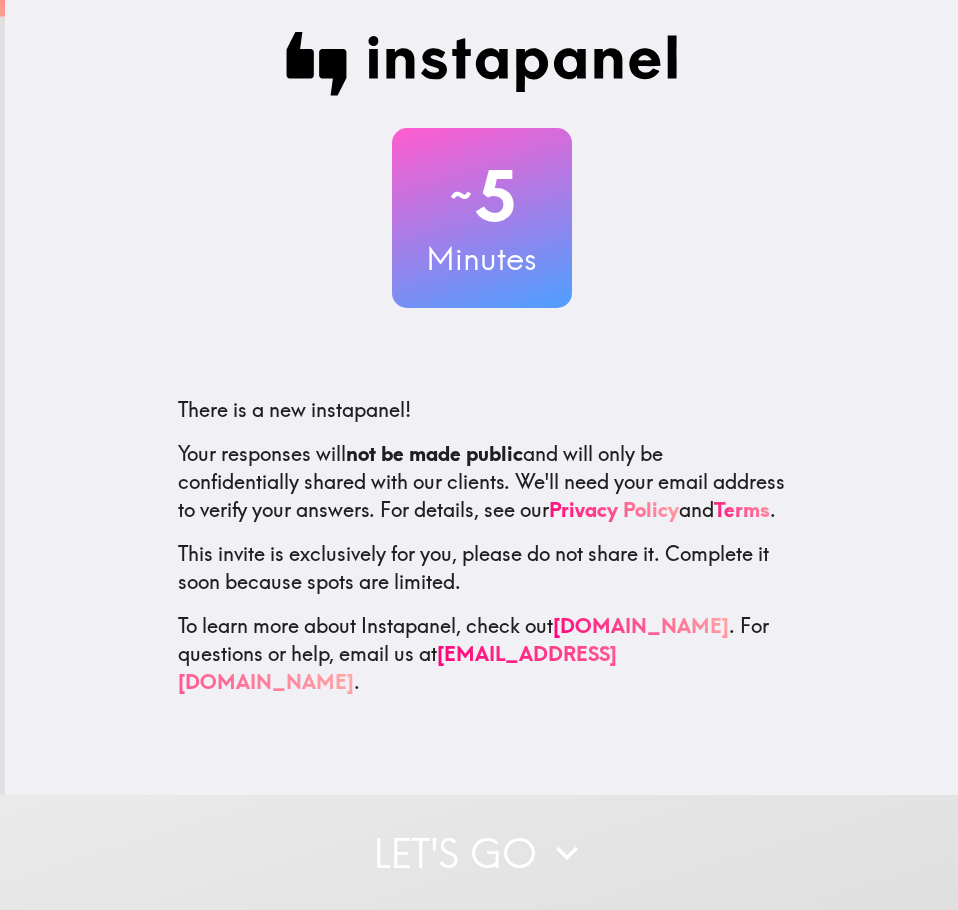 scroll, scrollTop: 0, scrollLeft: 0, axis: both 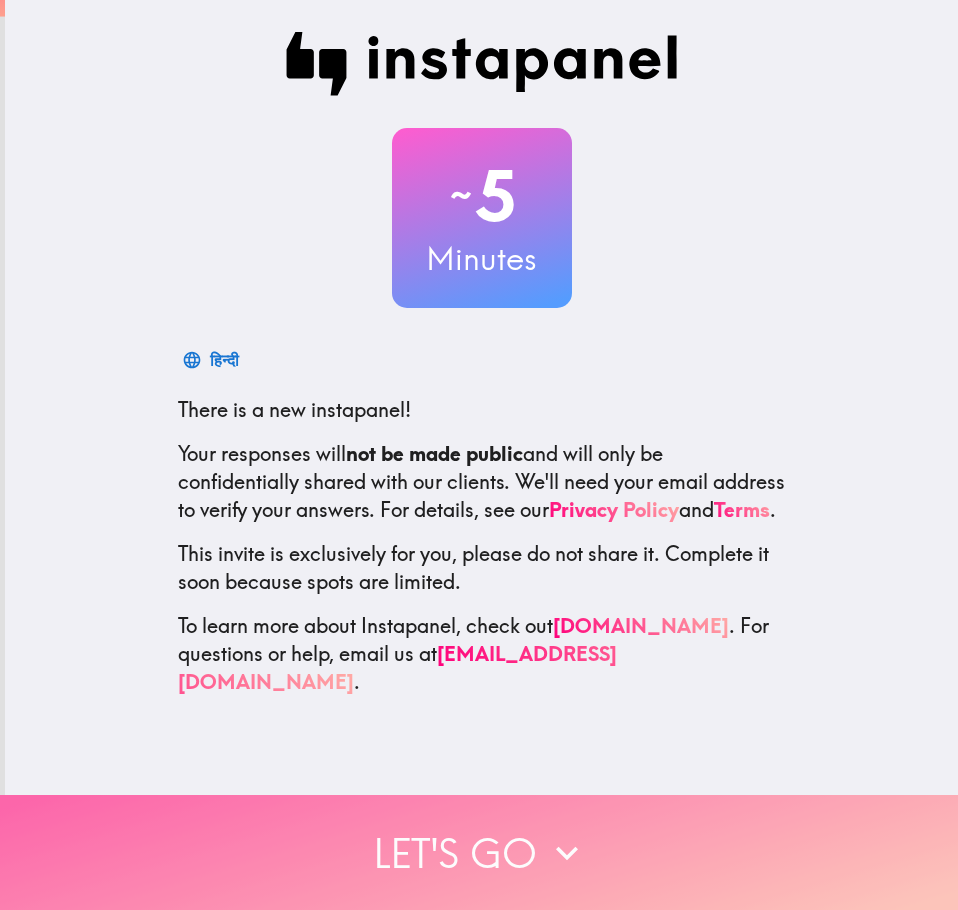 click on "Let's go" at bounding box center (479, 852) 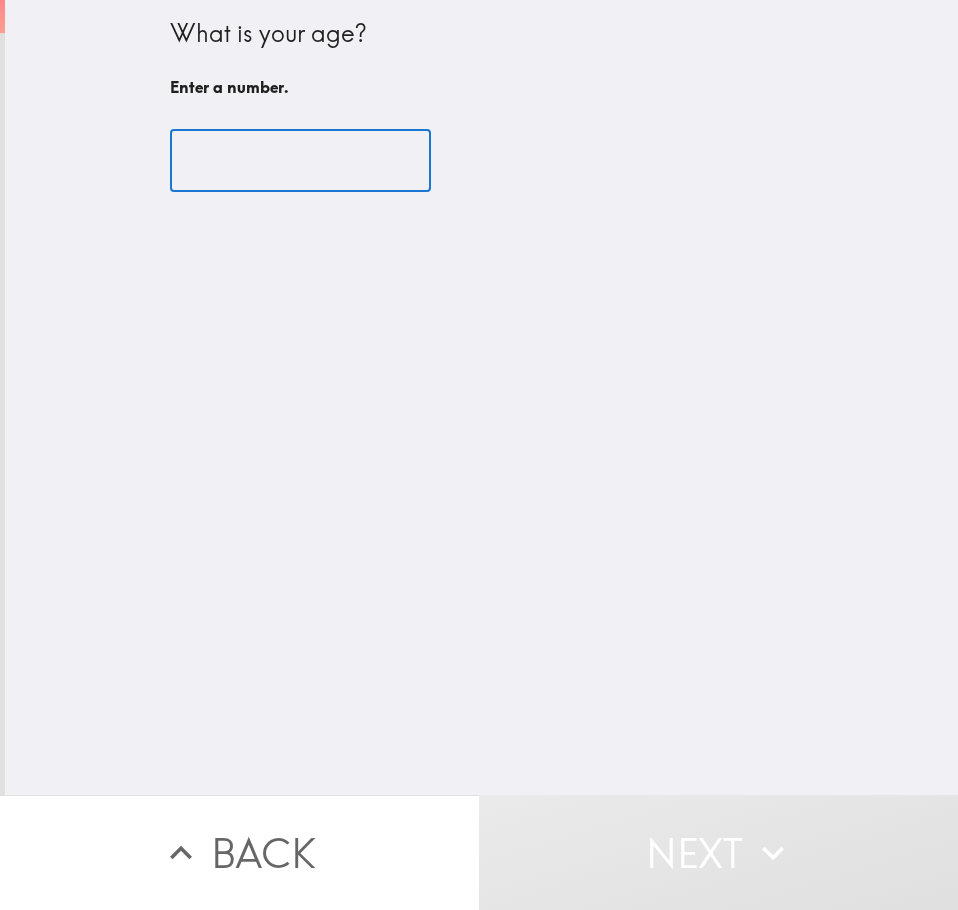 drag, startPoint x: 228, startPoint y: 142, endPoint x: 230, endPoint y: 155, distance: 13.152946 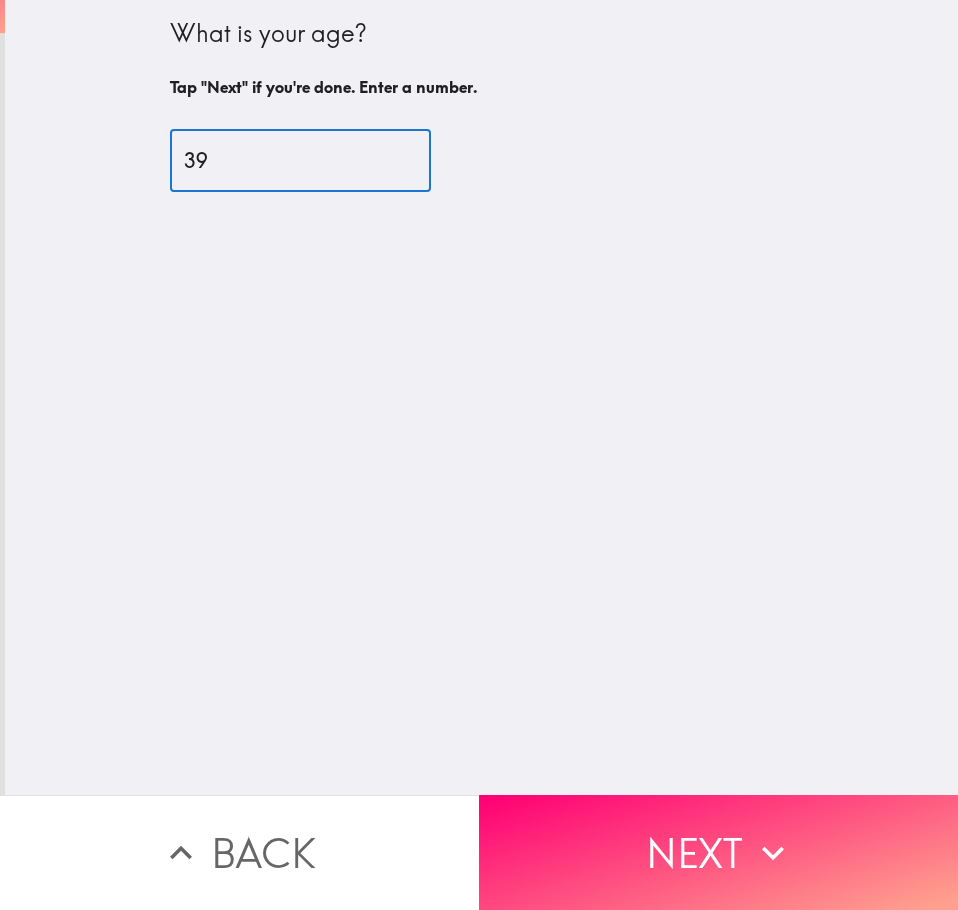 type on "39" 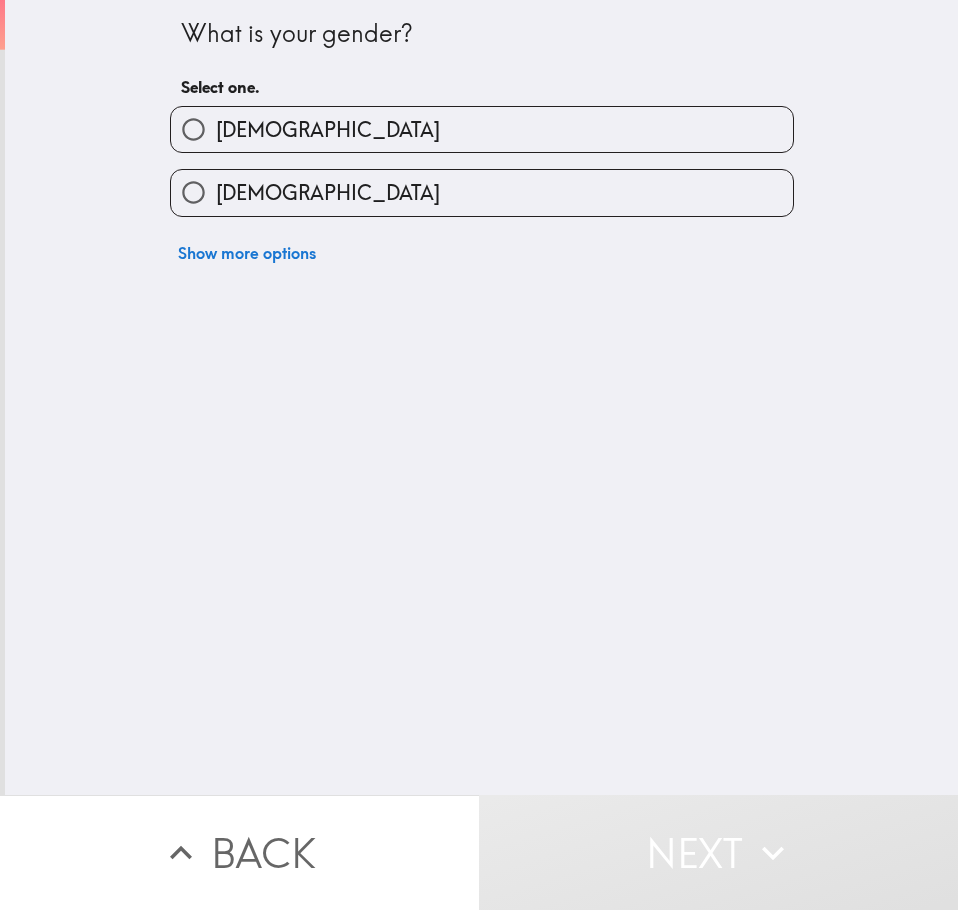 click on "[DEMOGRAPHIC_DATA]" at bounding box center (482, 129) 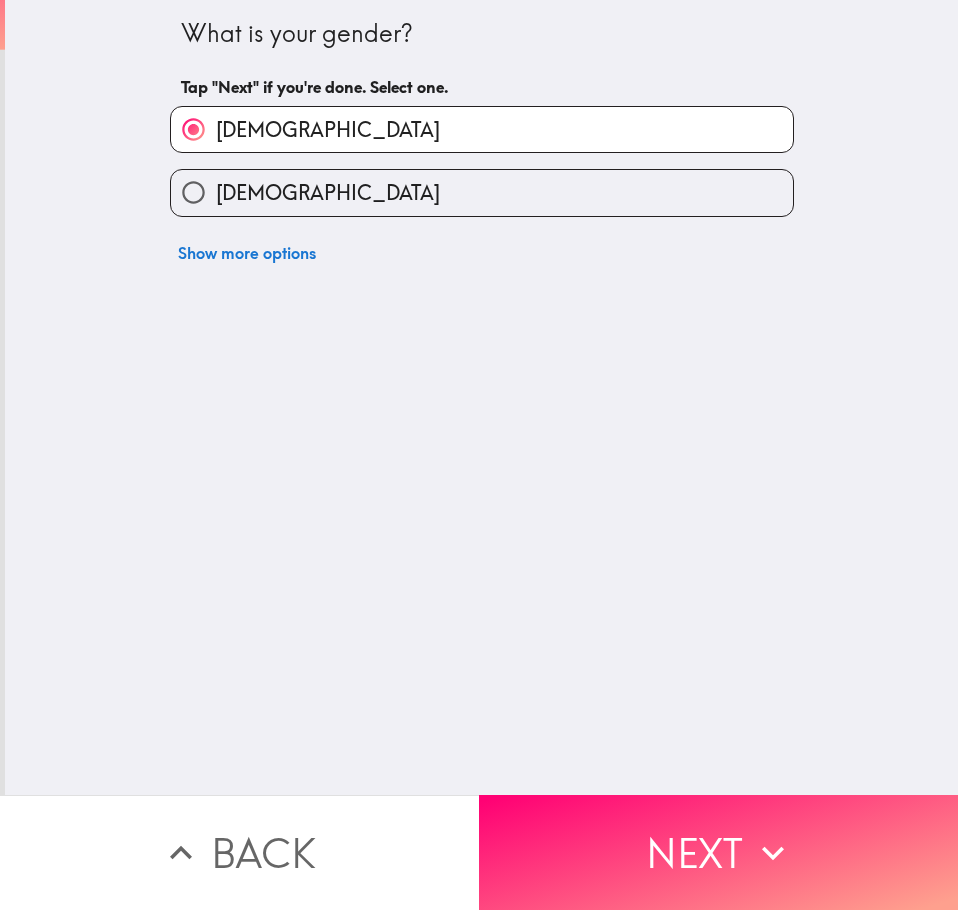 click on "Next" at bounding box center [718, 852] 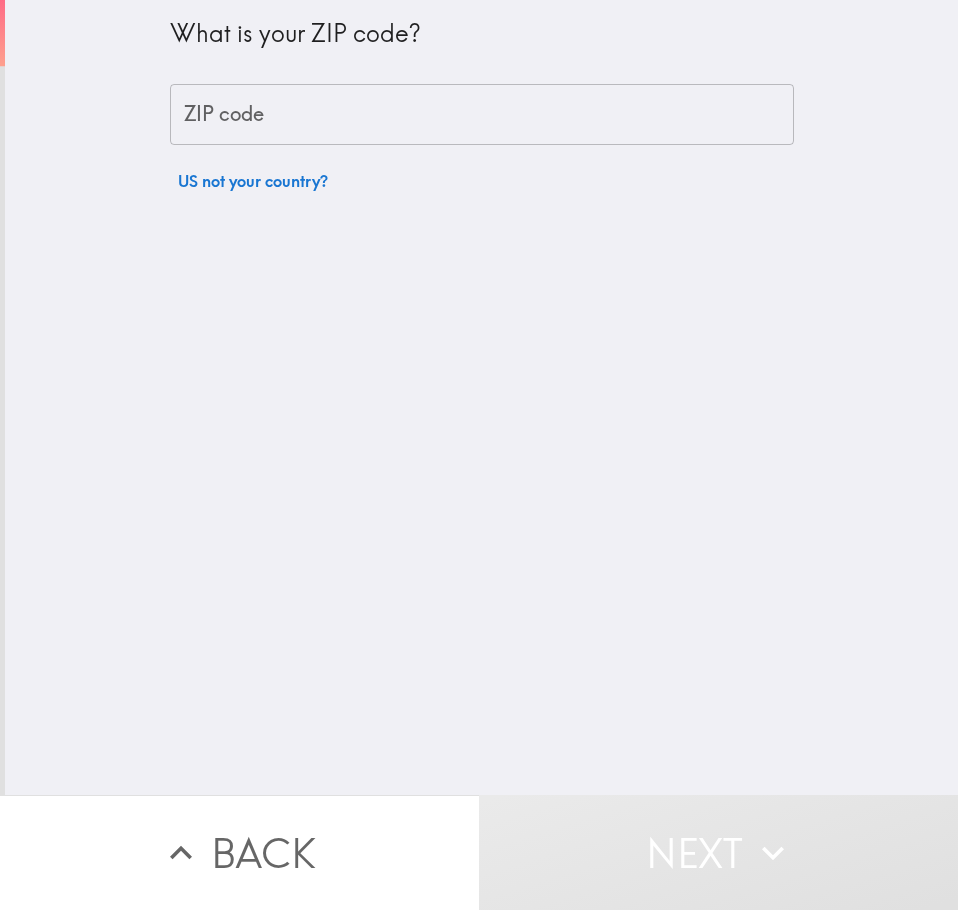 click on "ZIP code" at bounding box center [482, 115] 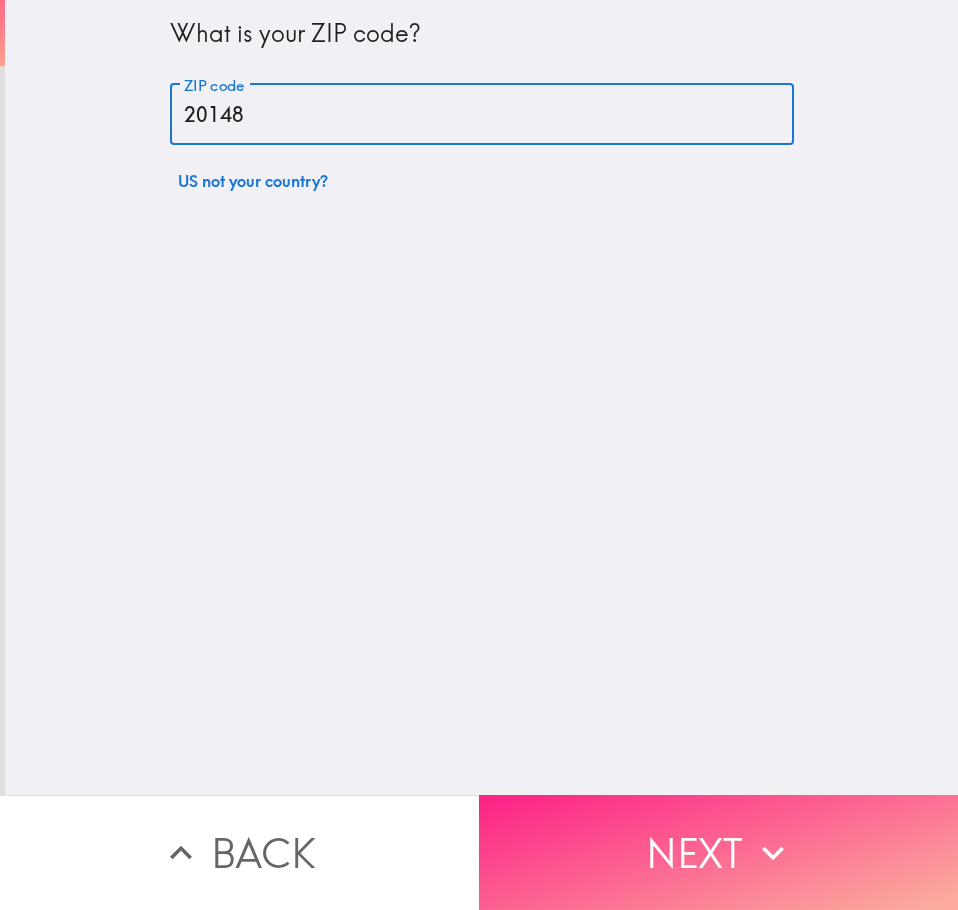 type on "20148" 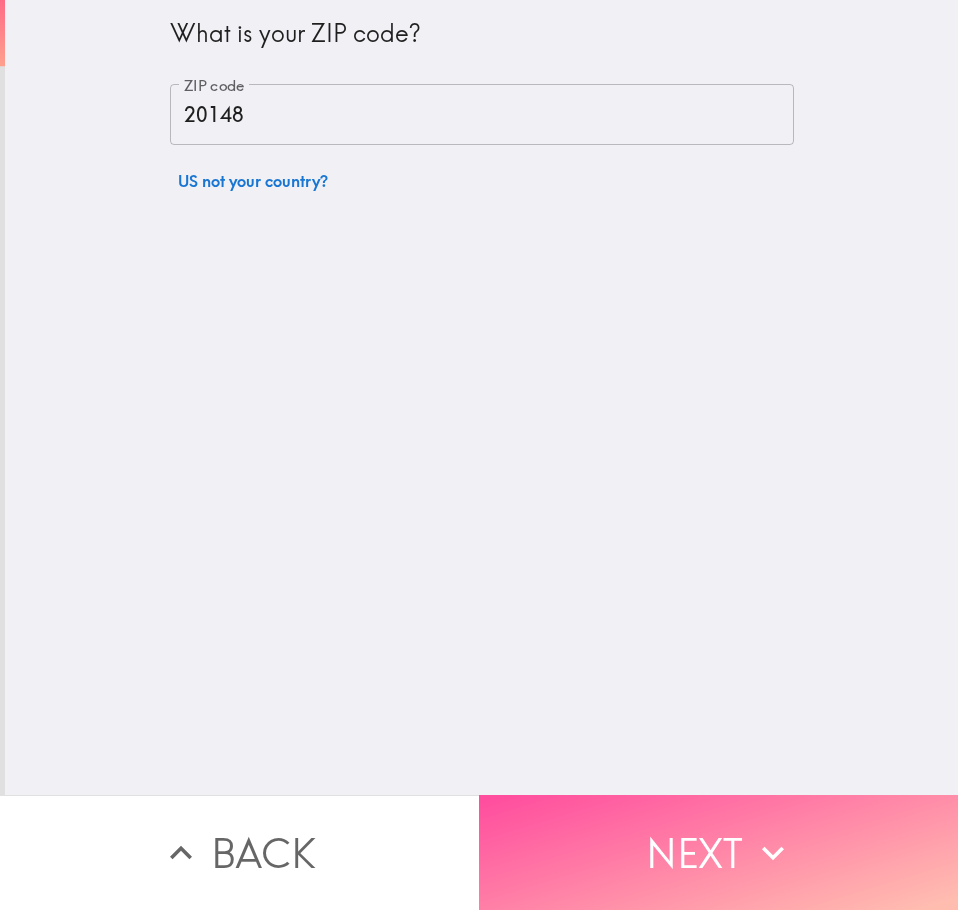 click on "Next" at bounding box center (718, 852) 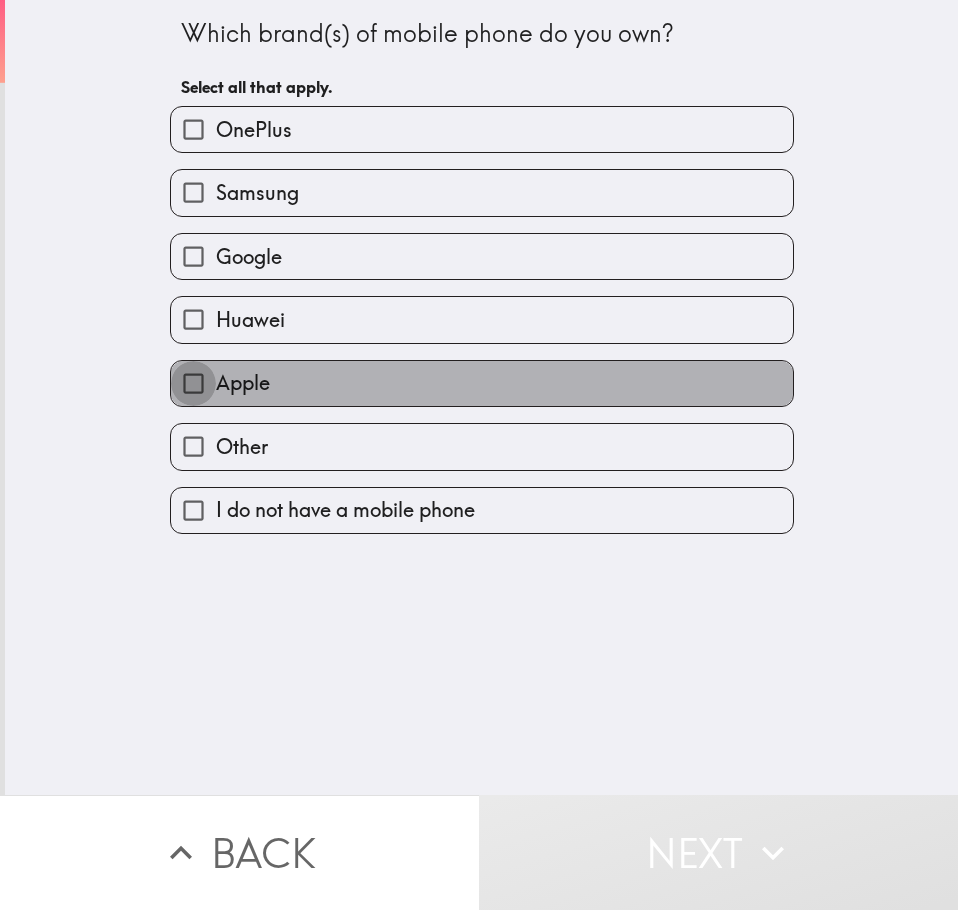 click on "Apple" at bounding box center (193, 383) 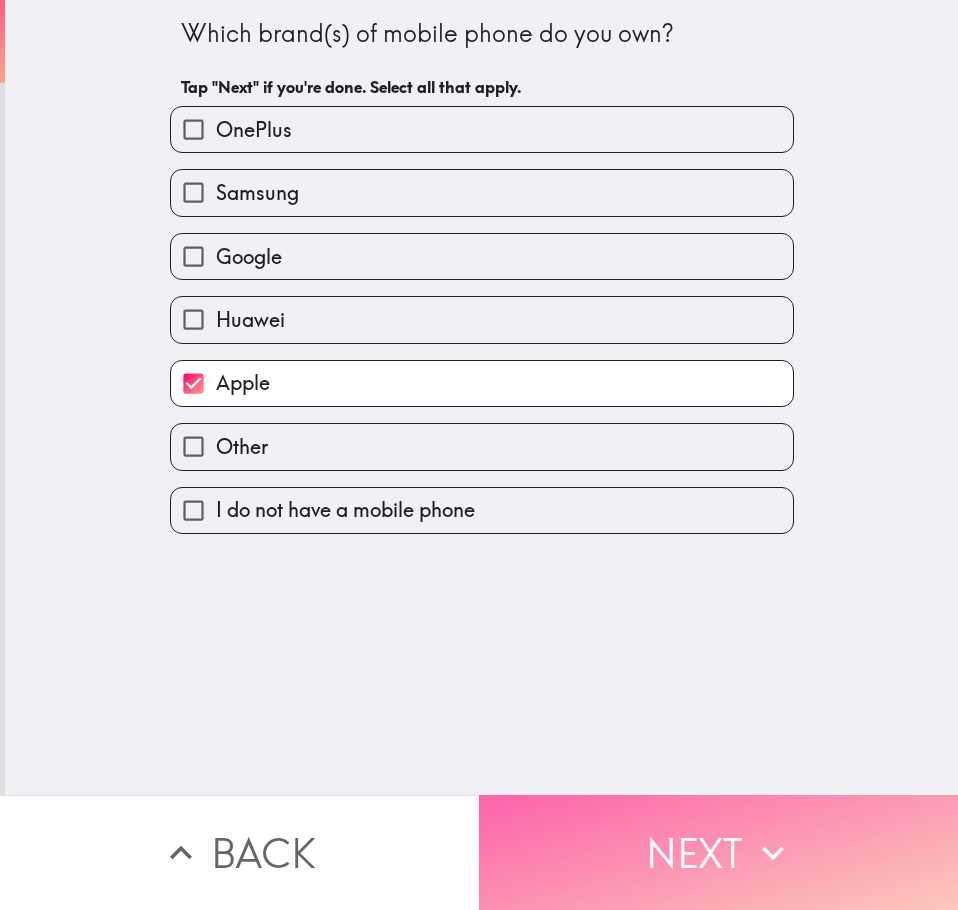 click on "Next" at bounding box center (718, 852) 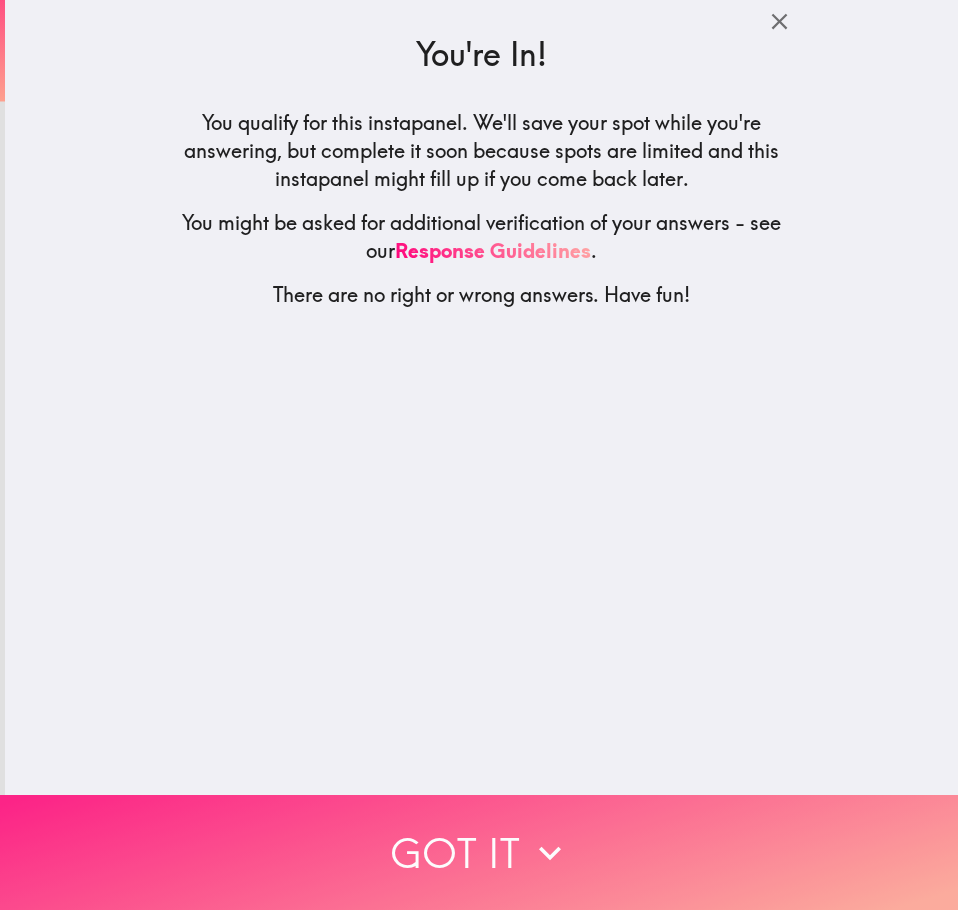 click on "Got it" at bounding box center (479, 852) 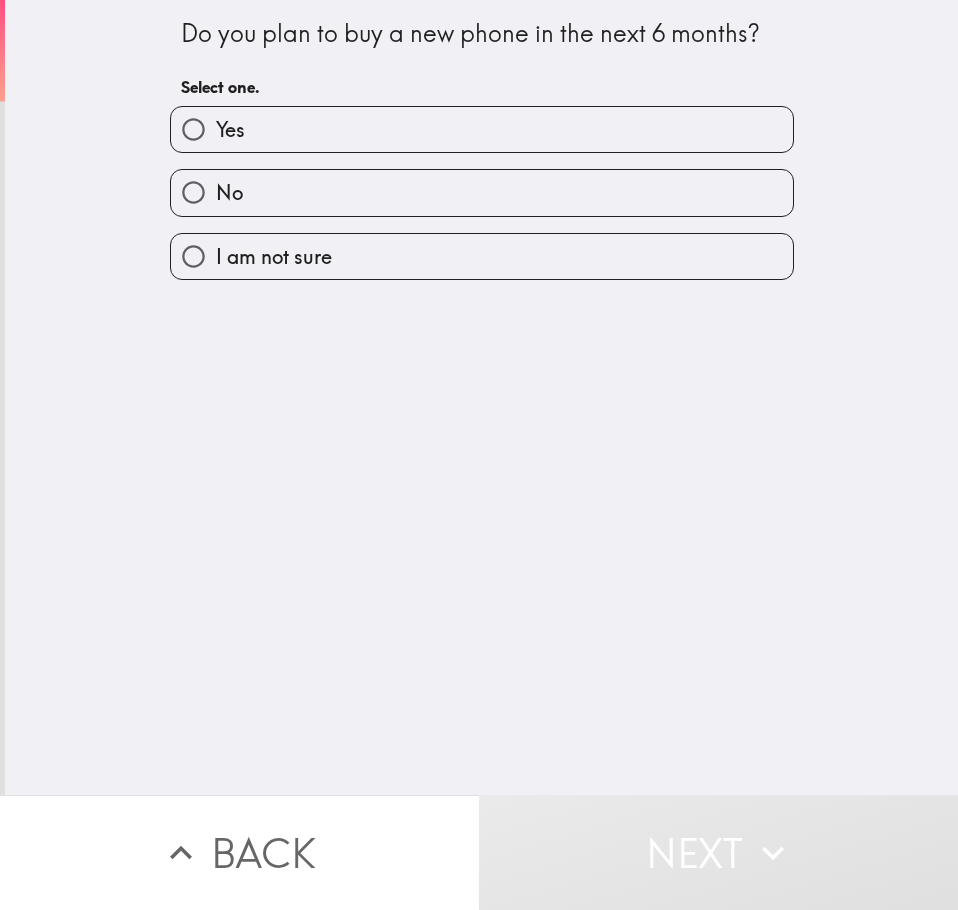 click on "Yes" at bounding box center [482, 129] 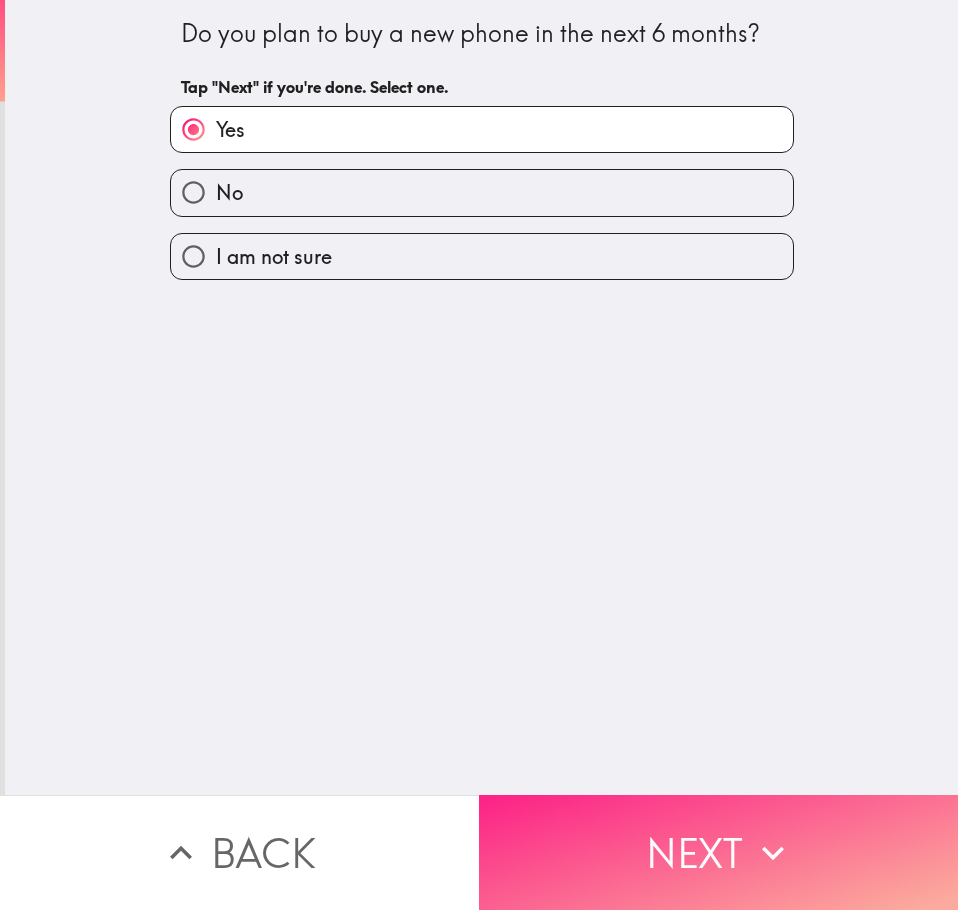click on "Next" at bounding box center [718, 852] 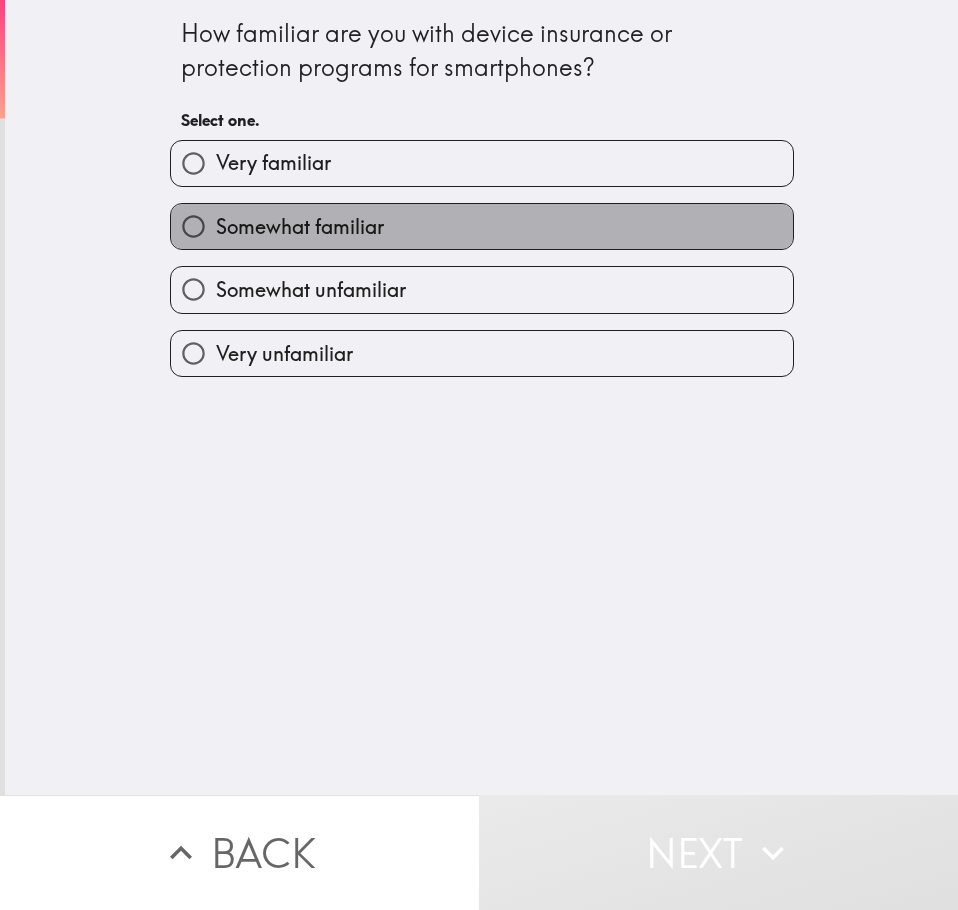click on "Somewhat familiar" at bounding box center [482, 226] 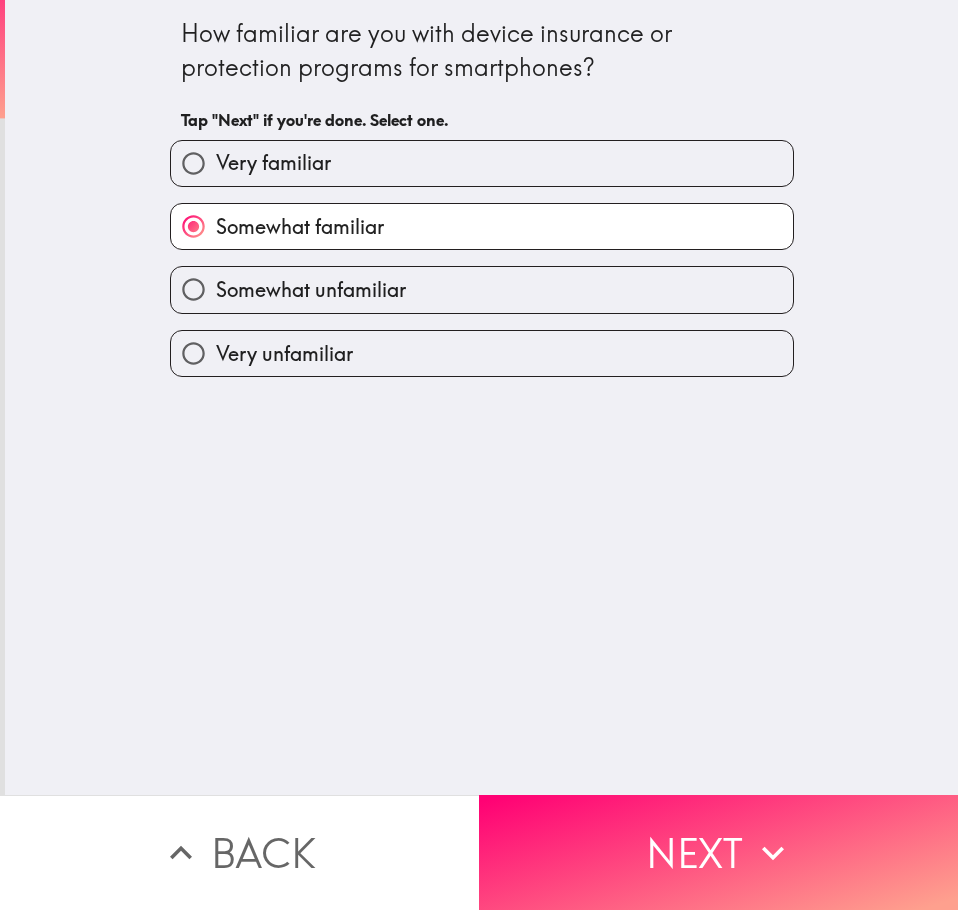 click on "Next" at bounding box center [718, 852] 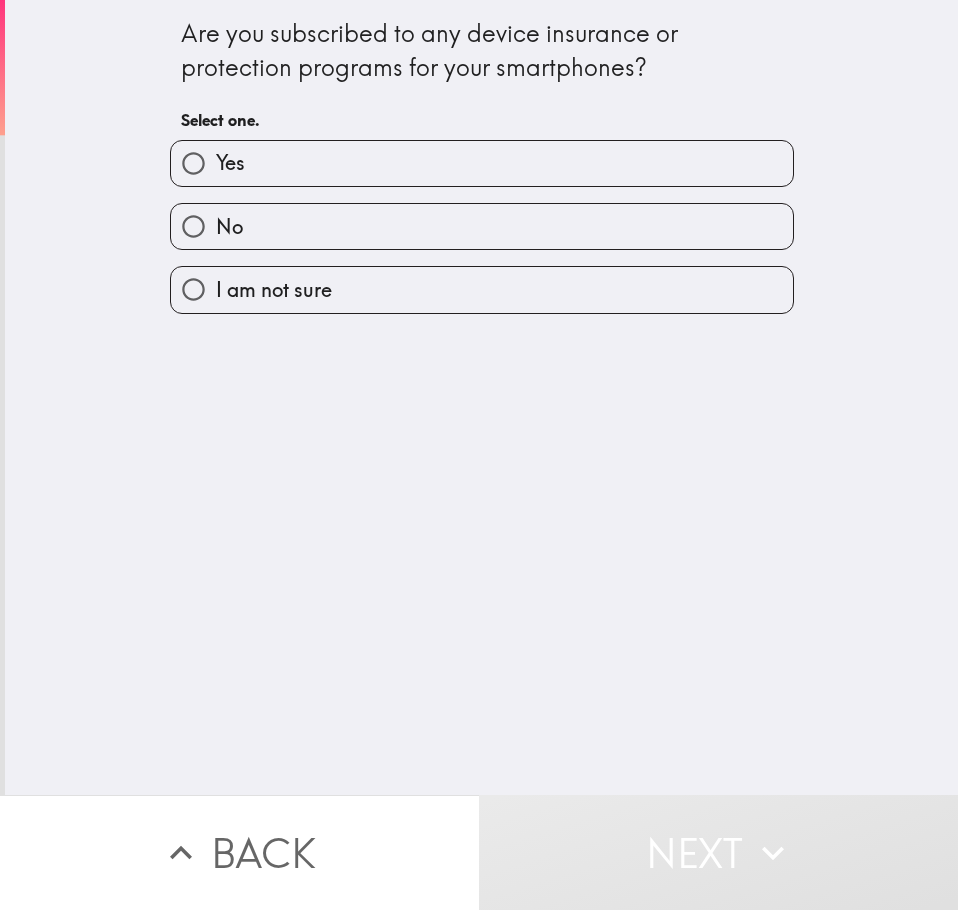 click on "Yes" at bounding box center [482, 163] 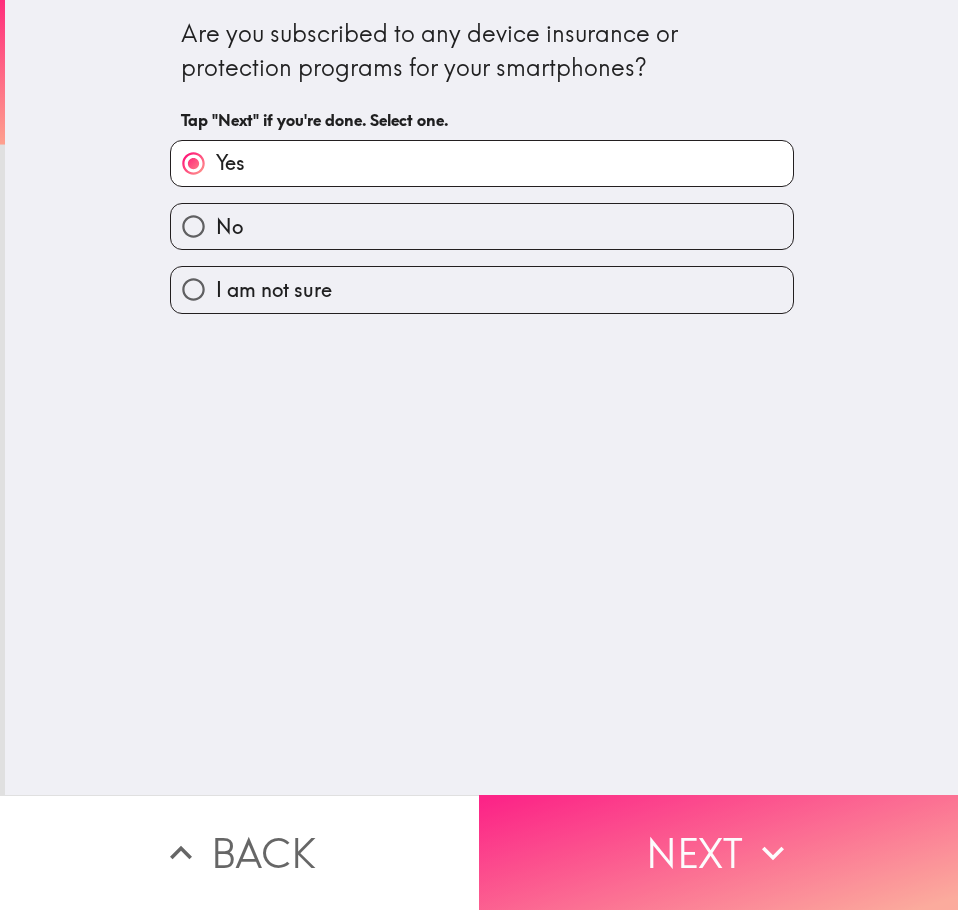 click on "Next" at bounding box center (718, 852) 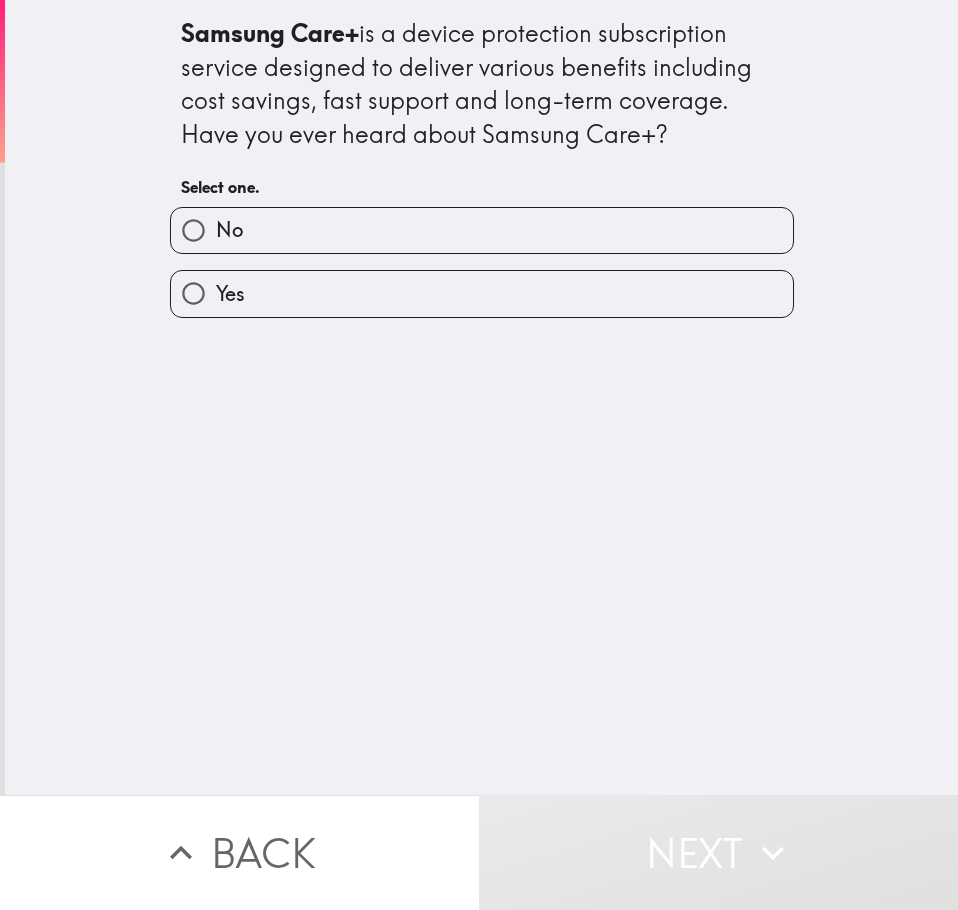 click on "Yes" at bounding box center (482, 293) 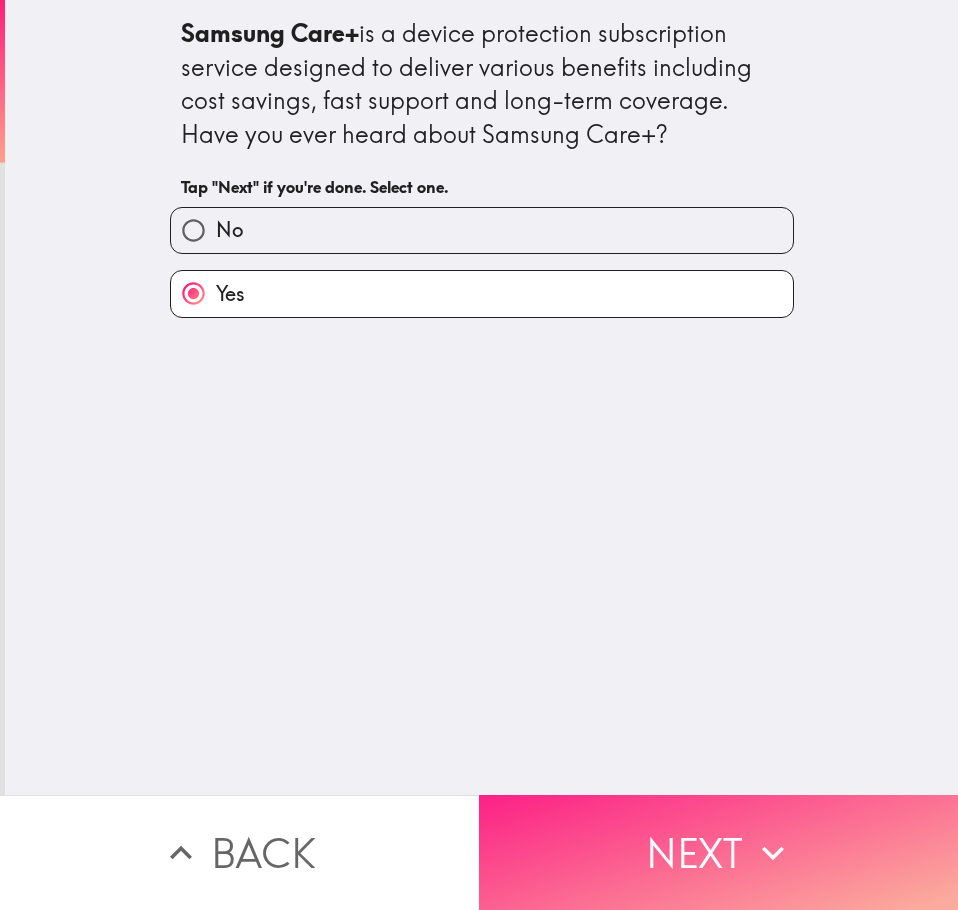 click on "Next" at bounding box center (718, 852) 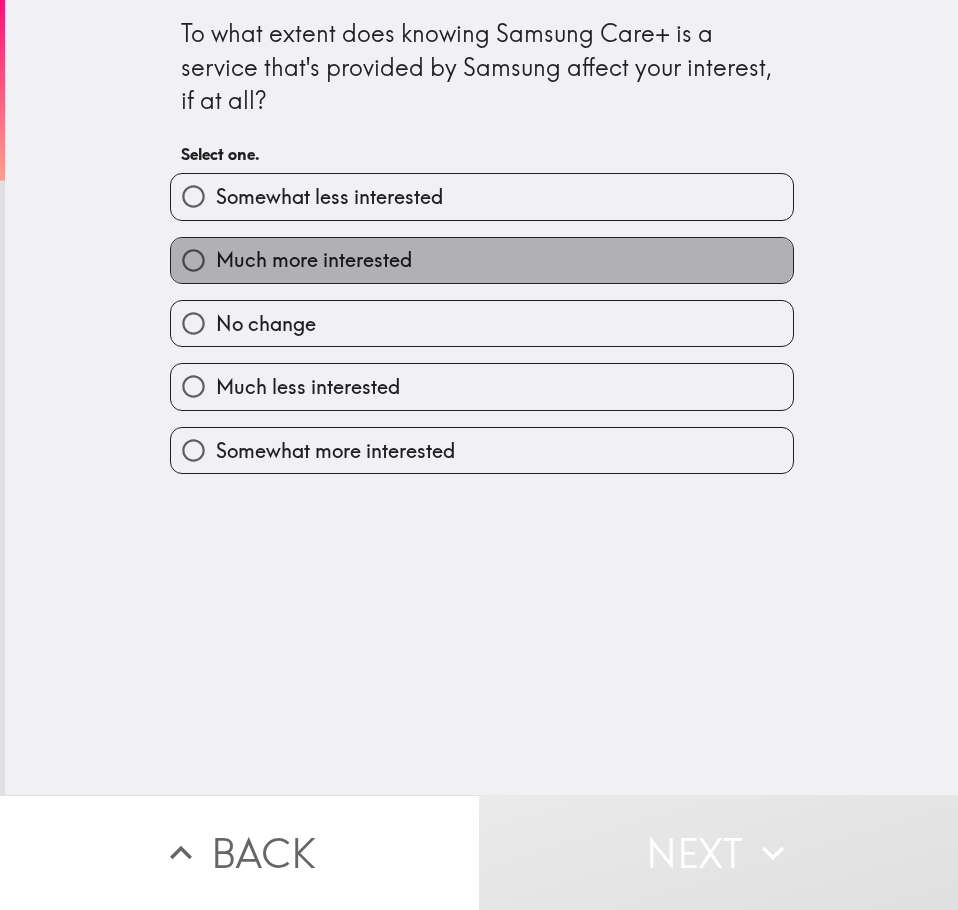 click on "Much more interested" at bounding box center [314, 260] 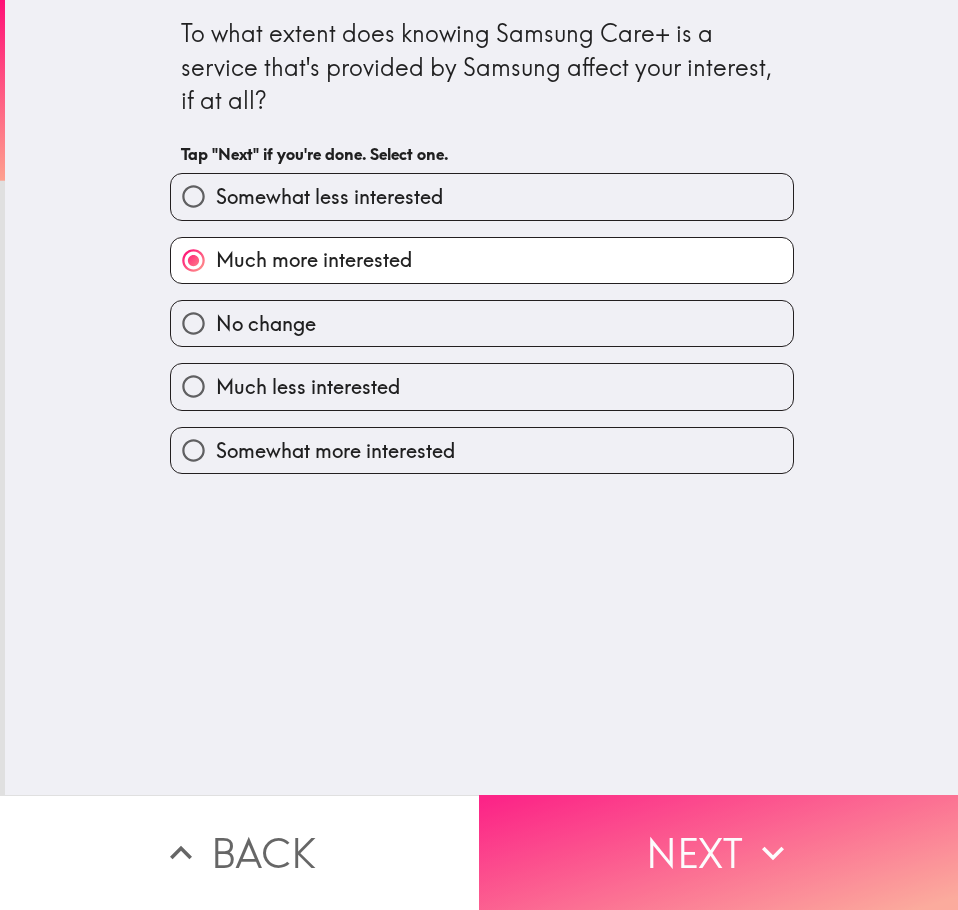 click on "Next" at bounding box center (718, 852) 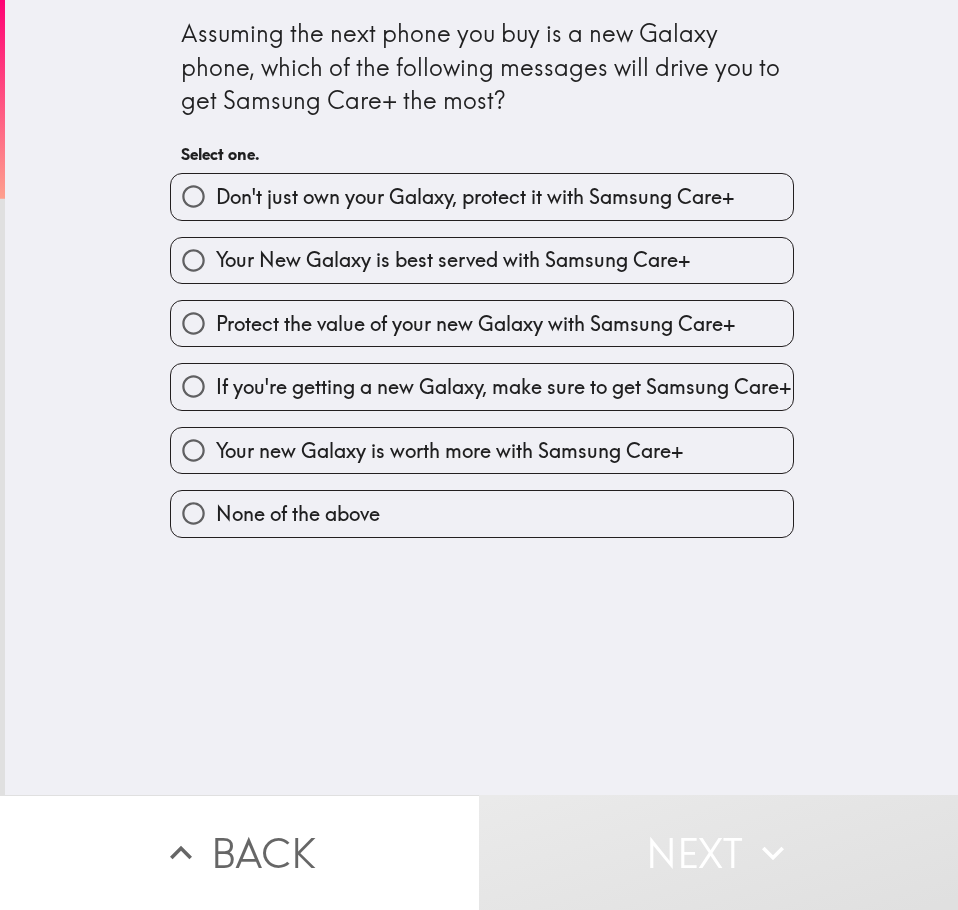 click on "Your New Galaxy is best served with Samsung Care+" at bounding box center [453, 260] 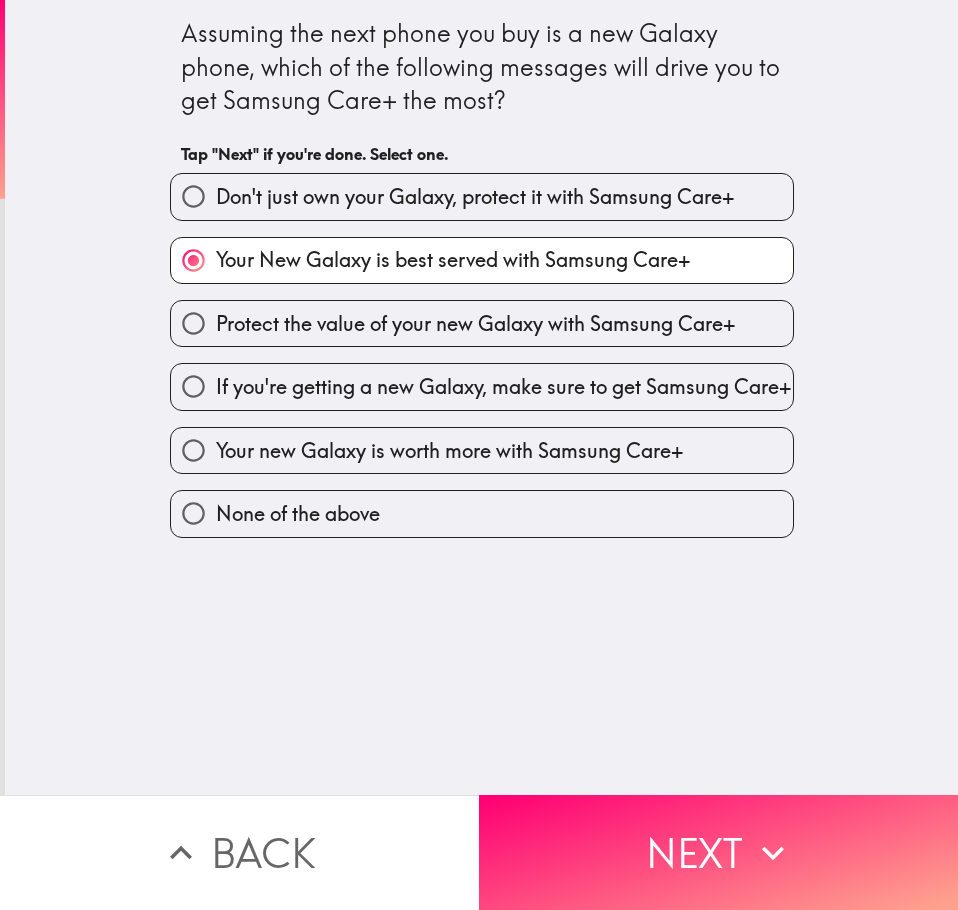 click on "Protect the value of your new Galaxy with Samsung Care+" at bounding box center (482, 323) 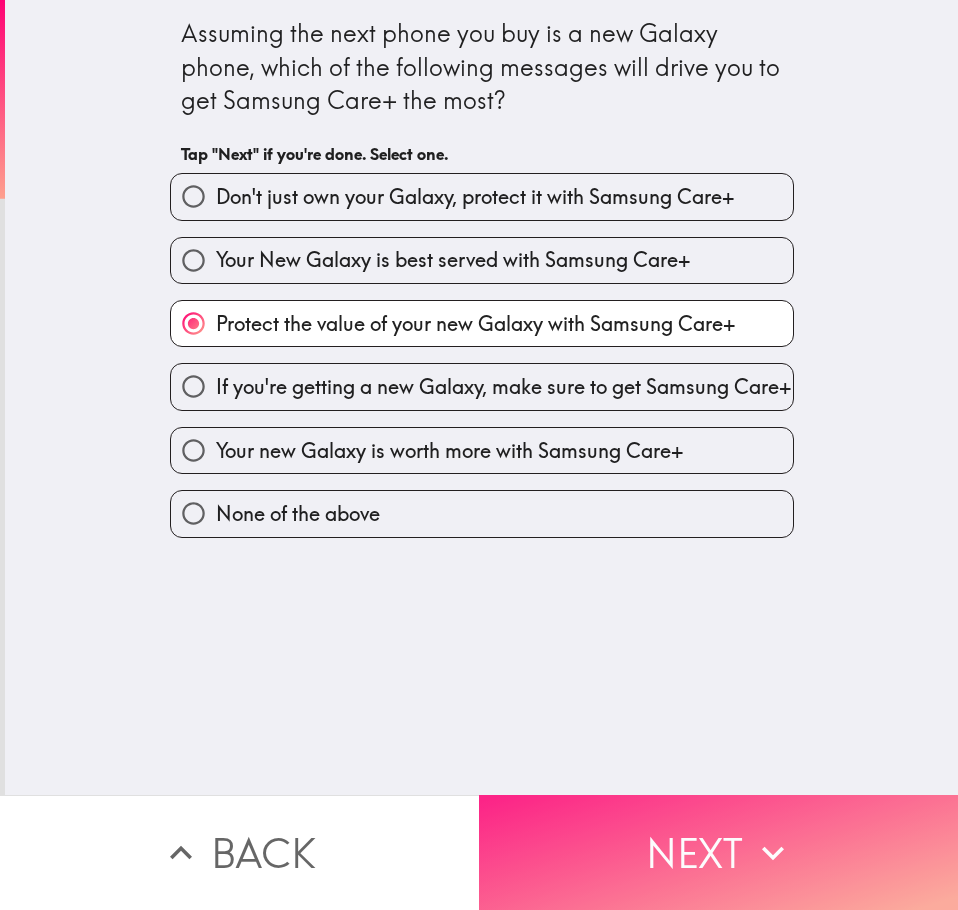 click on "Next" at bounding box center [718, 852] 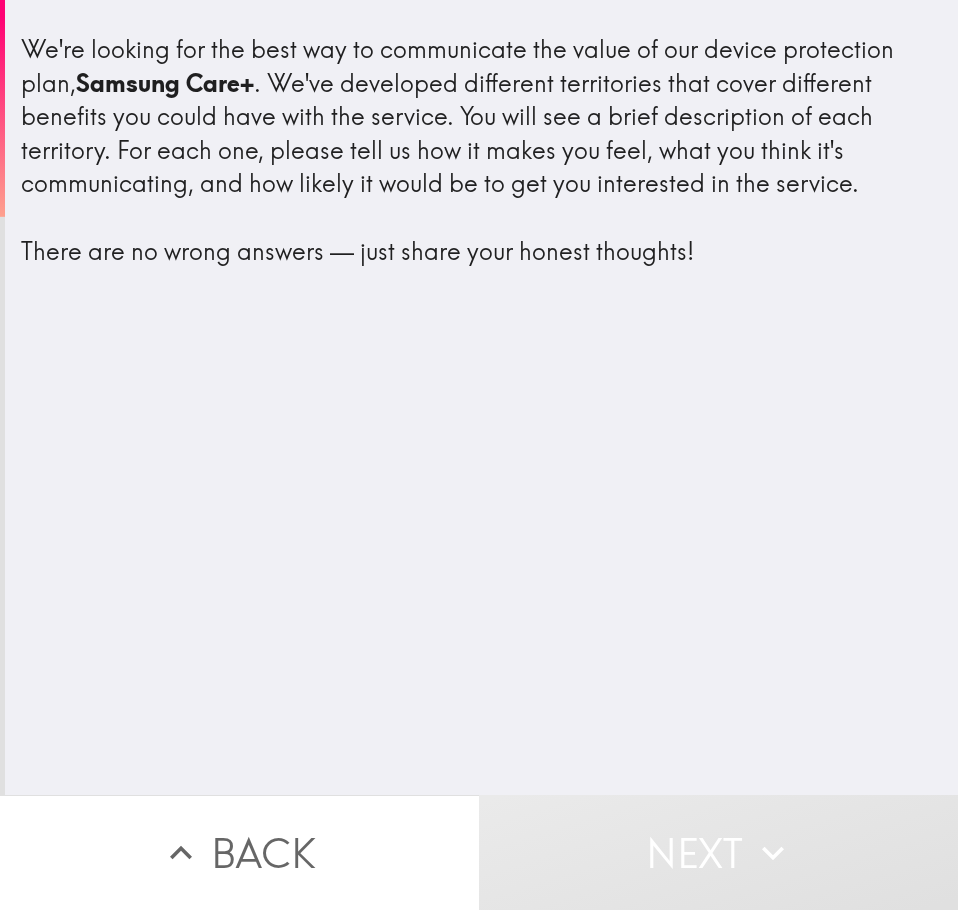 click on "We're looking for the best way to communicate the value of our device protection plan,  Samsung Care+ . We've developed different territories that cover different benefits you could have with the service. You will see a brief description of each territory. For each one, please tell us how it makes you feel, what you think it's communicating, and how likely it would be to get you interested in the service.  There are no wrong answers — just share your honest thoughts!" at bounding box center (481, 158) 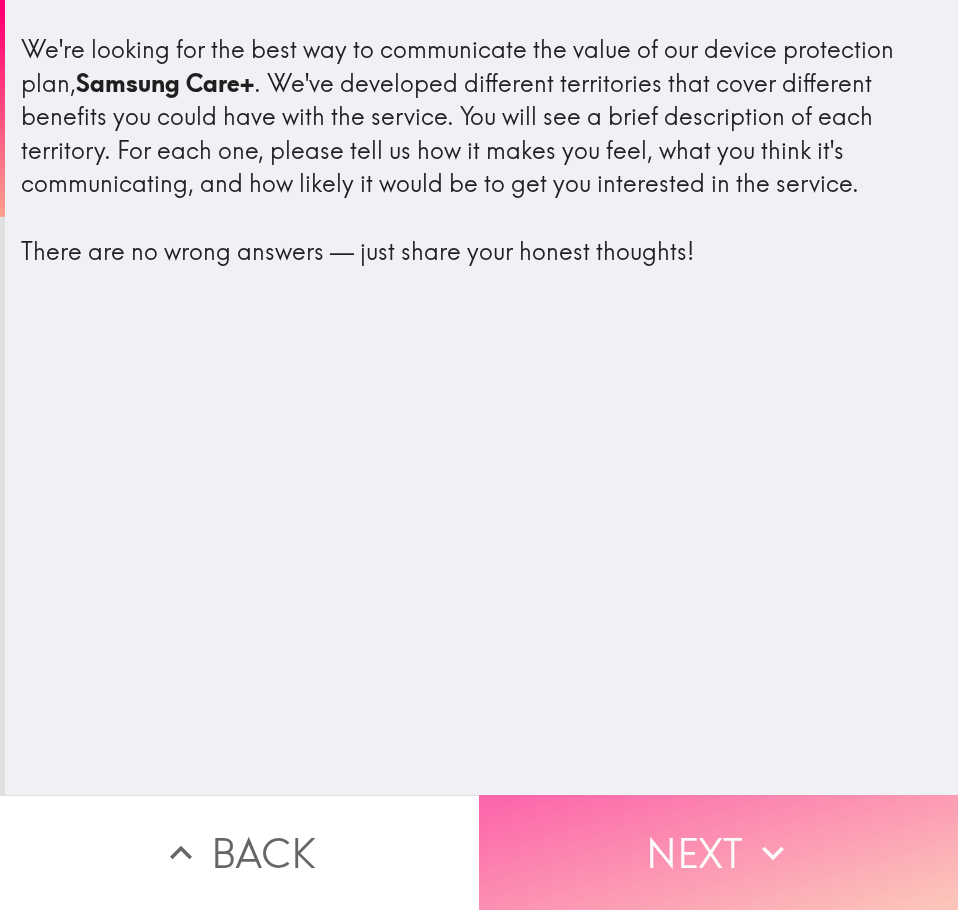 click on "Next" at bounding box center [718, 852] 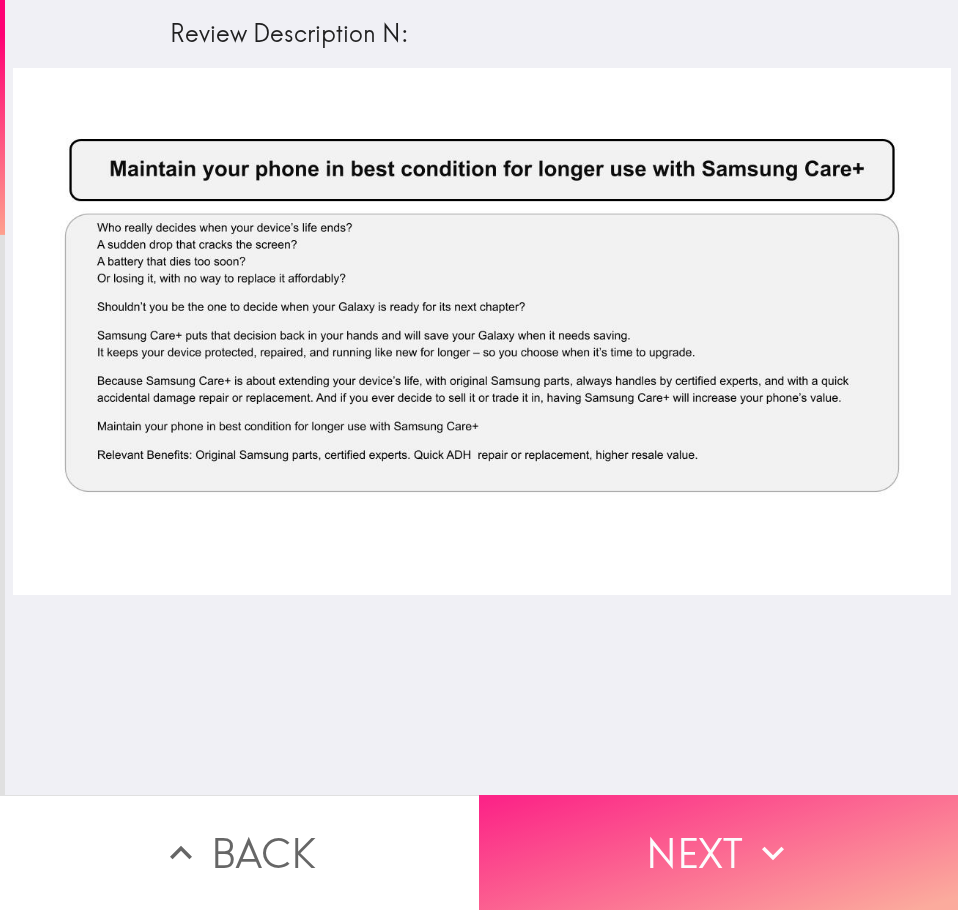 click on "Next" at bounding box center (718, 852) 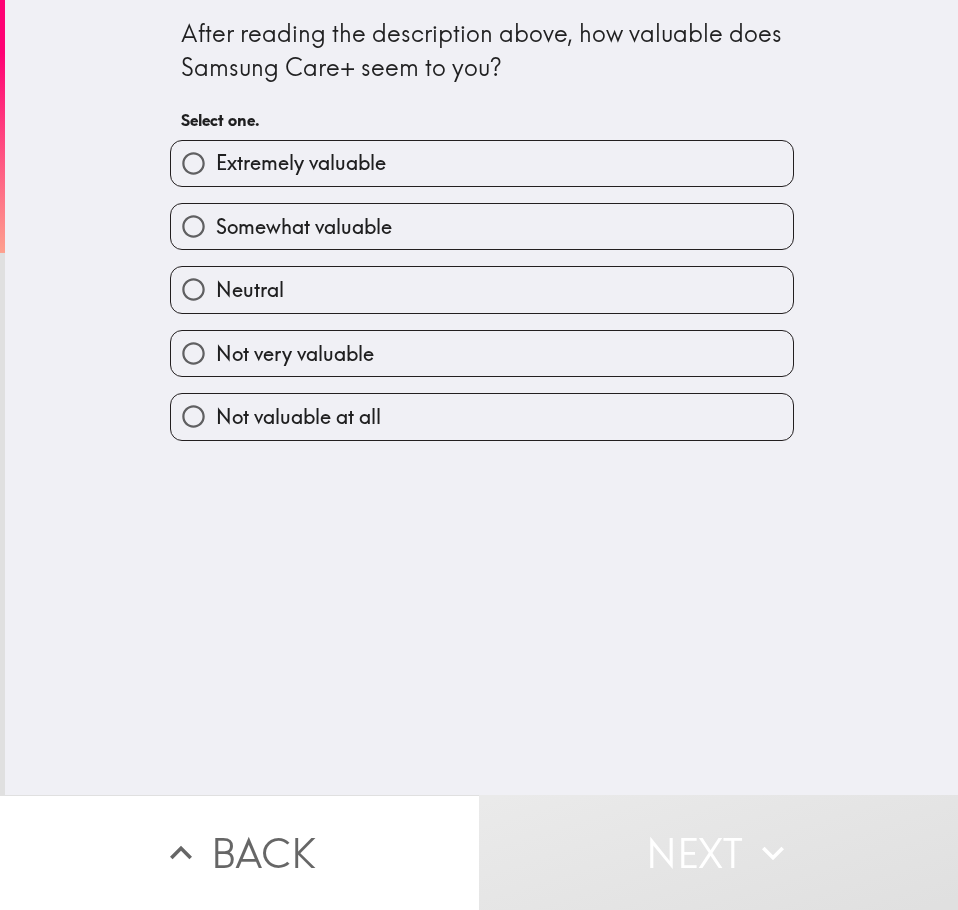 click on "Somewhat valuable" at bounding box center [482, 226] 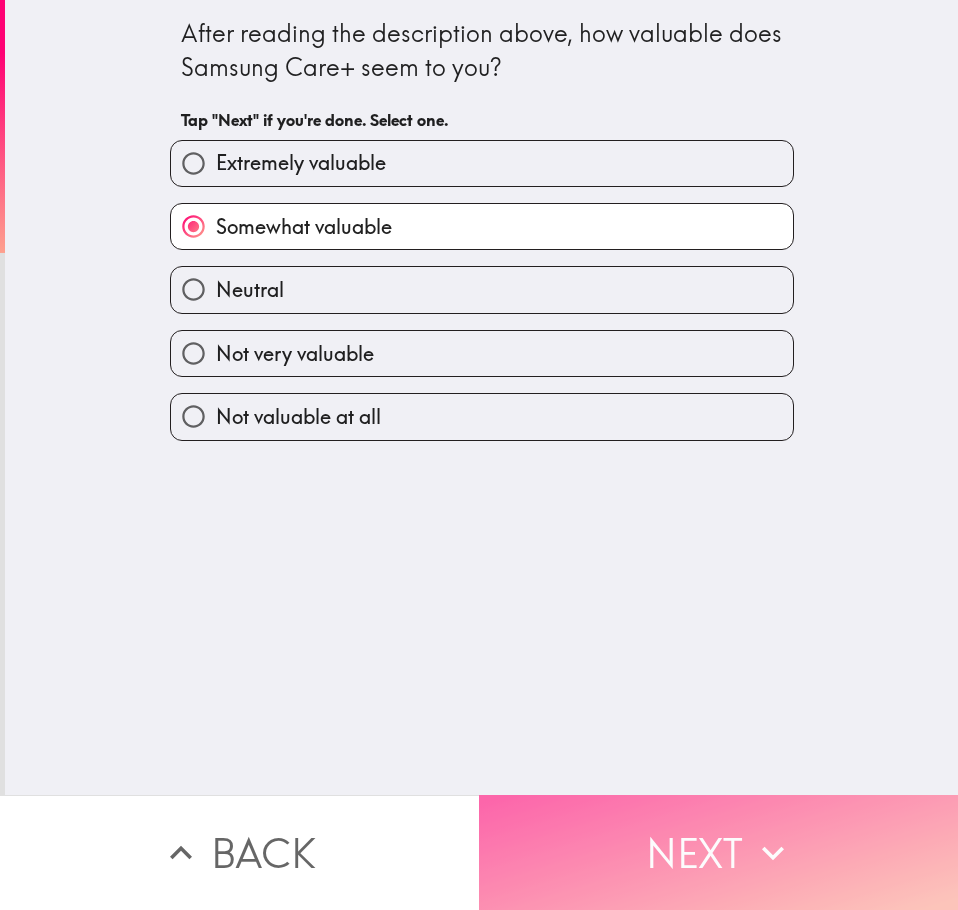 click on "Next" at bounding box center (718, 852) 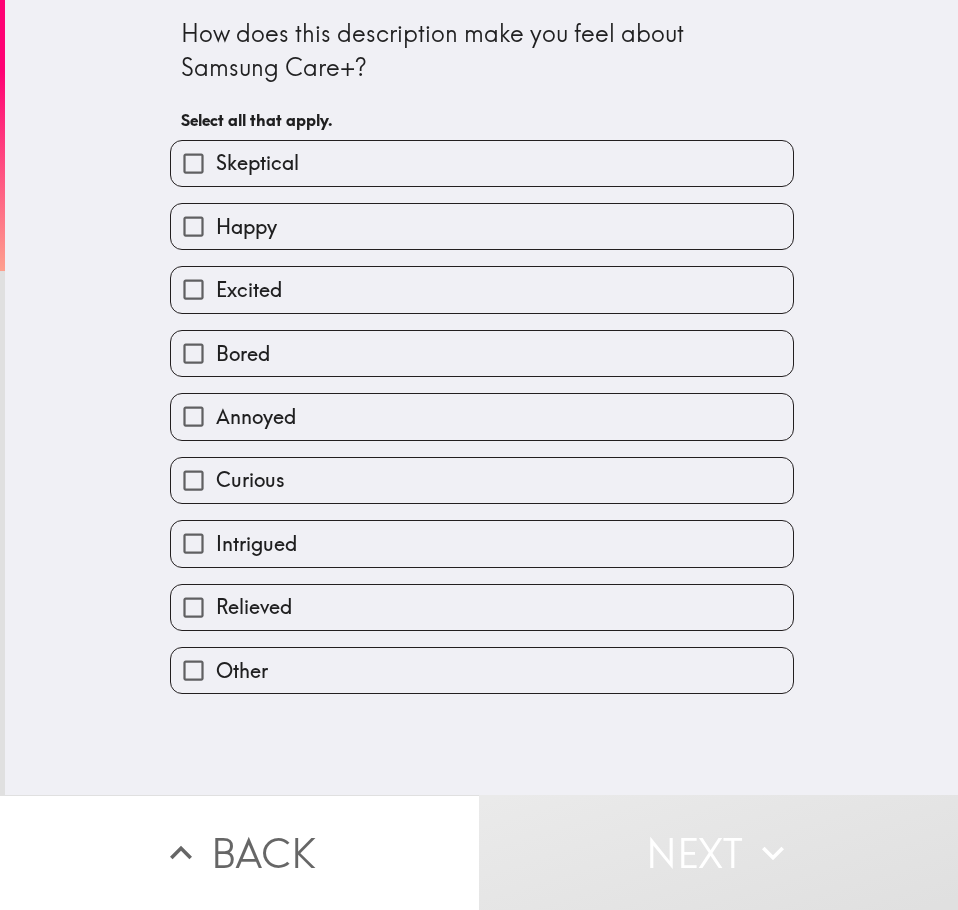 click on "Next" at bounding box center (718, 852) 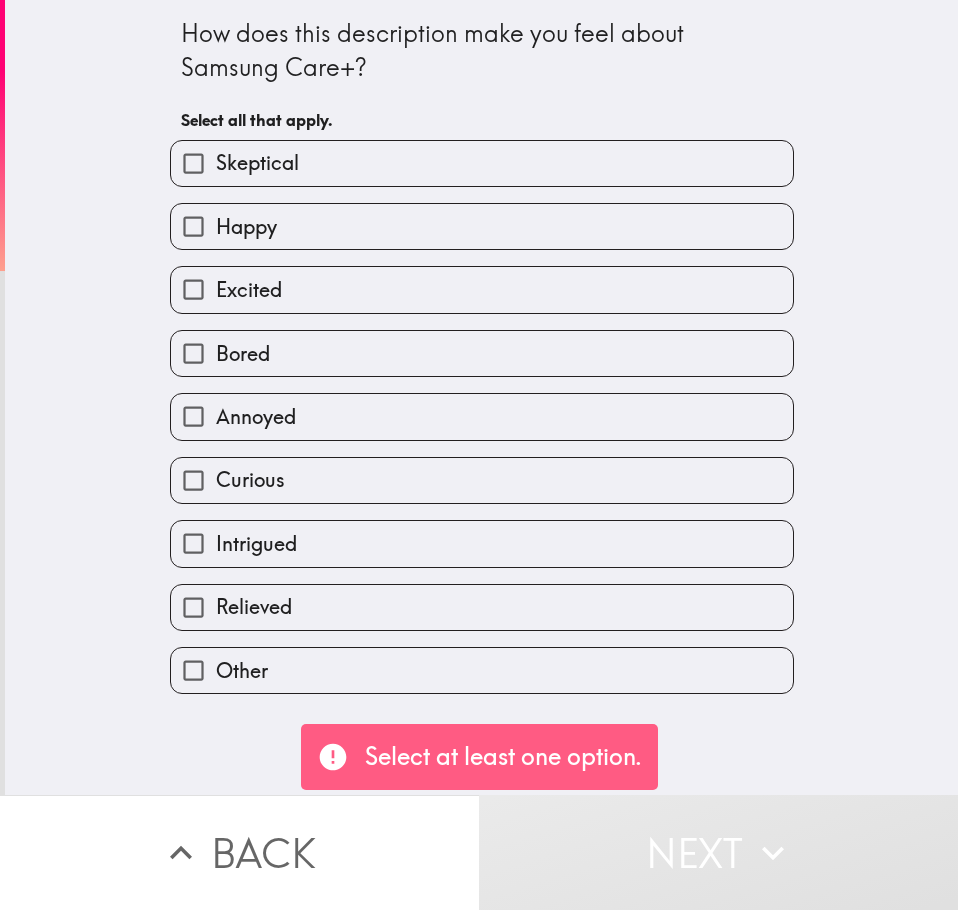 click on "Happy" at bounding box center (482, 226) 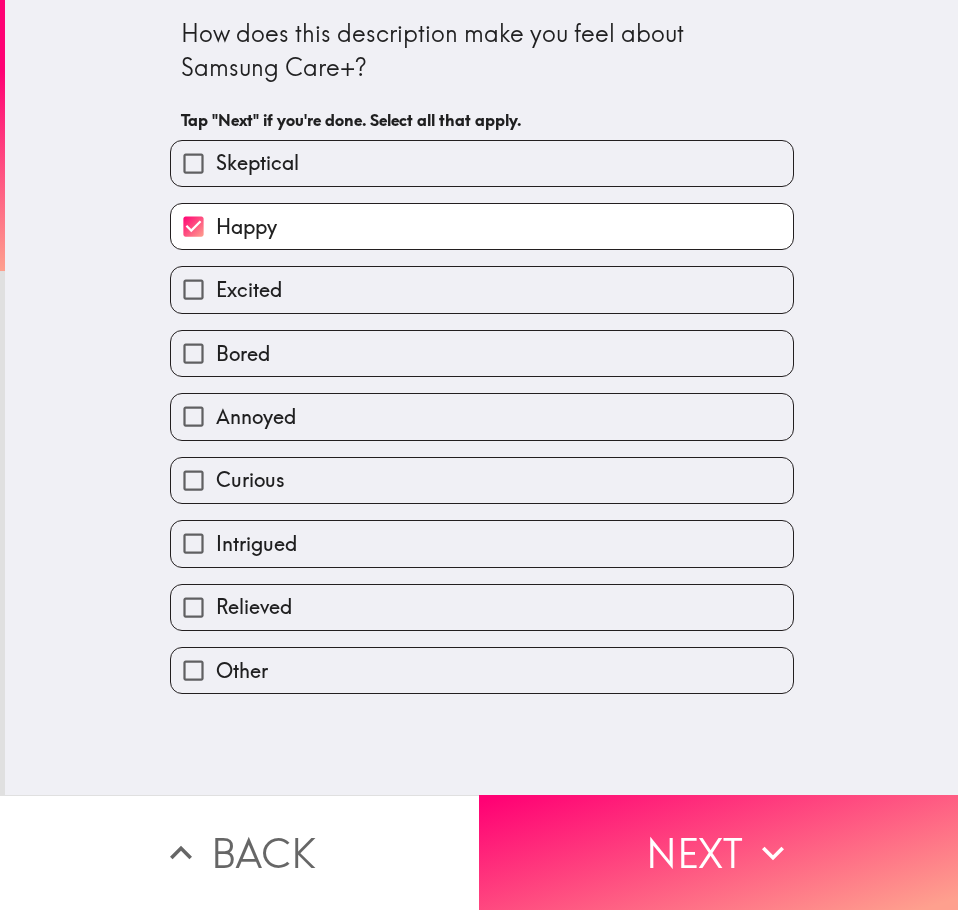 click on "Excited" at bounding box center (482, 289) 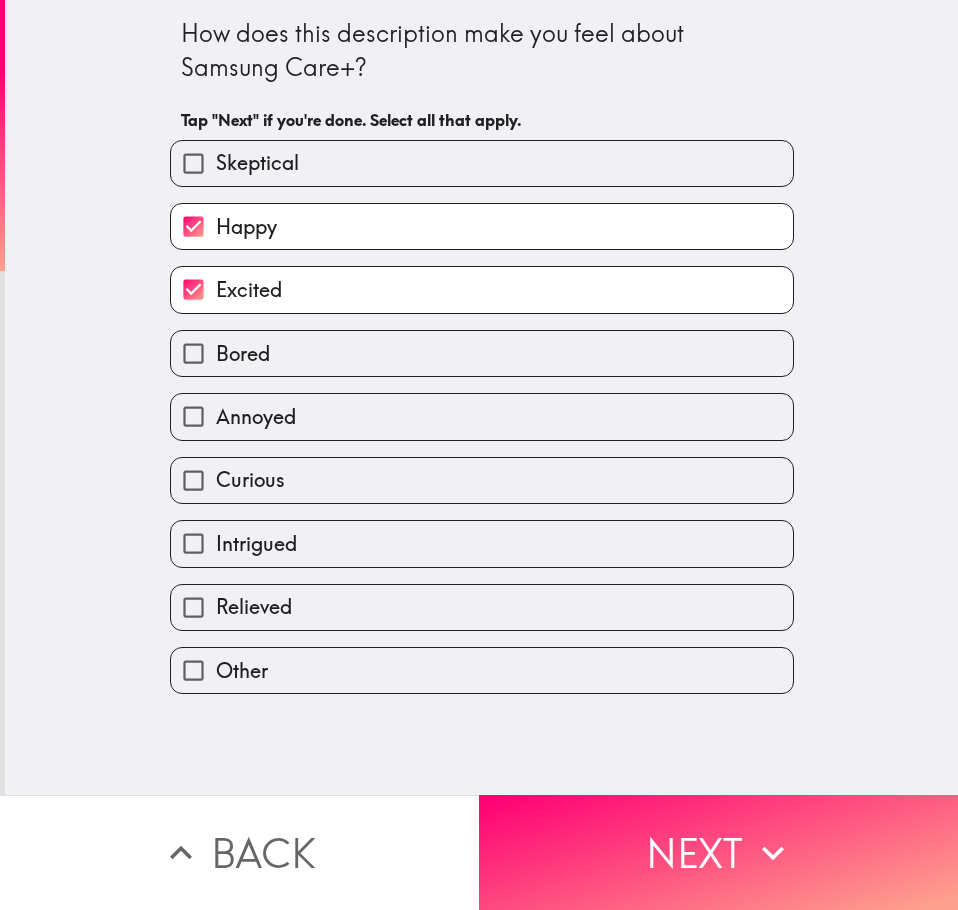 click on "Excited" at bounding box center [249, 290] 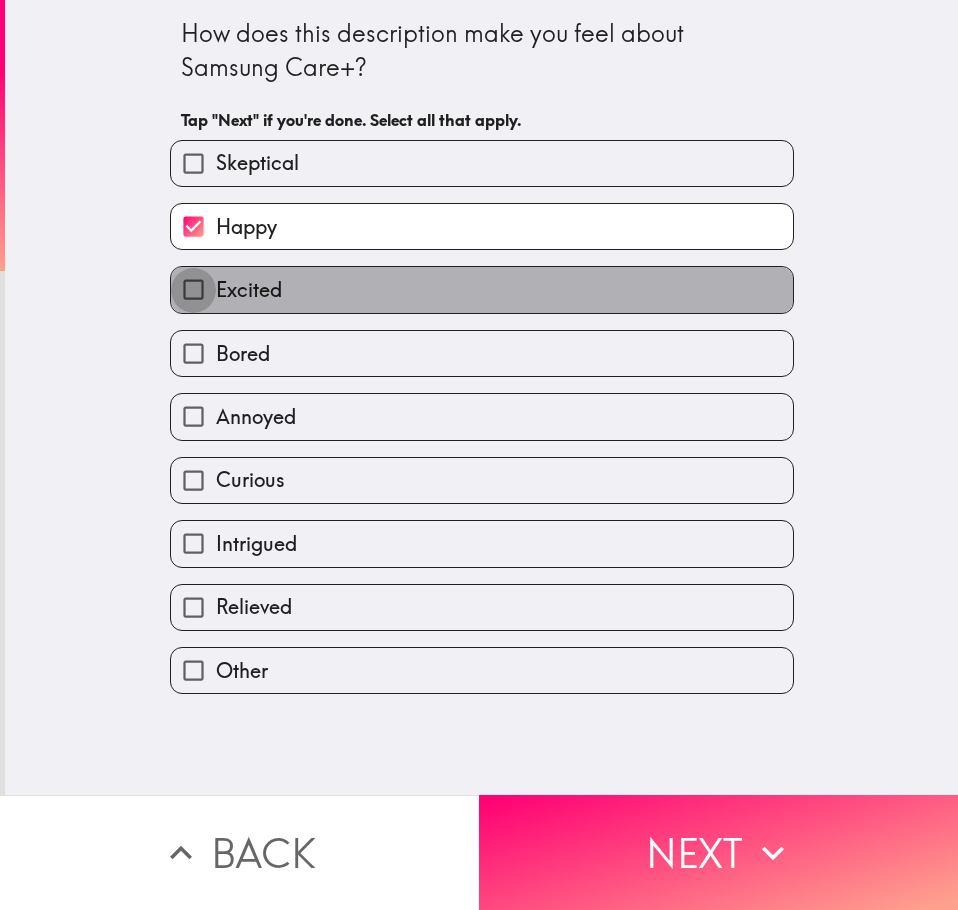 click on "Excited" at bounding box center [193, 289] 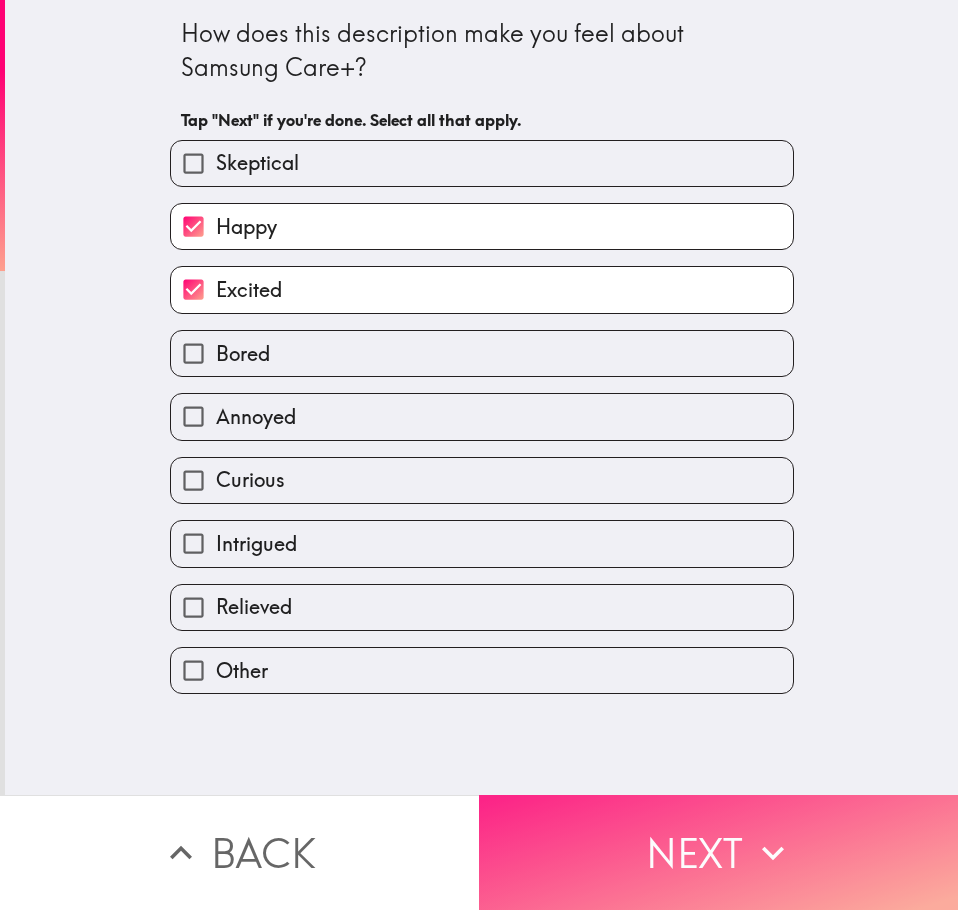click on "Next" at bounding box center [718, 852] 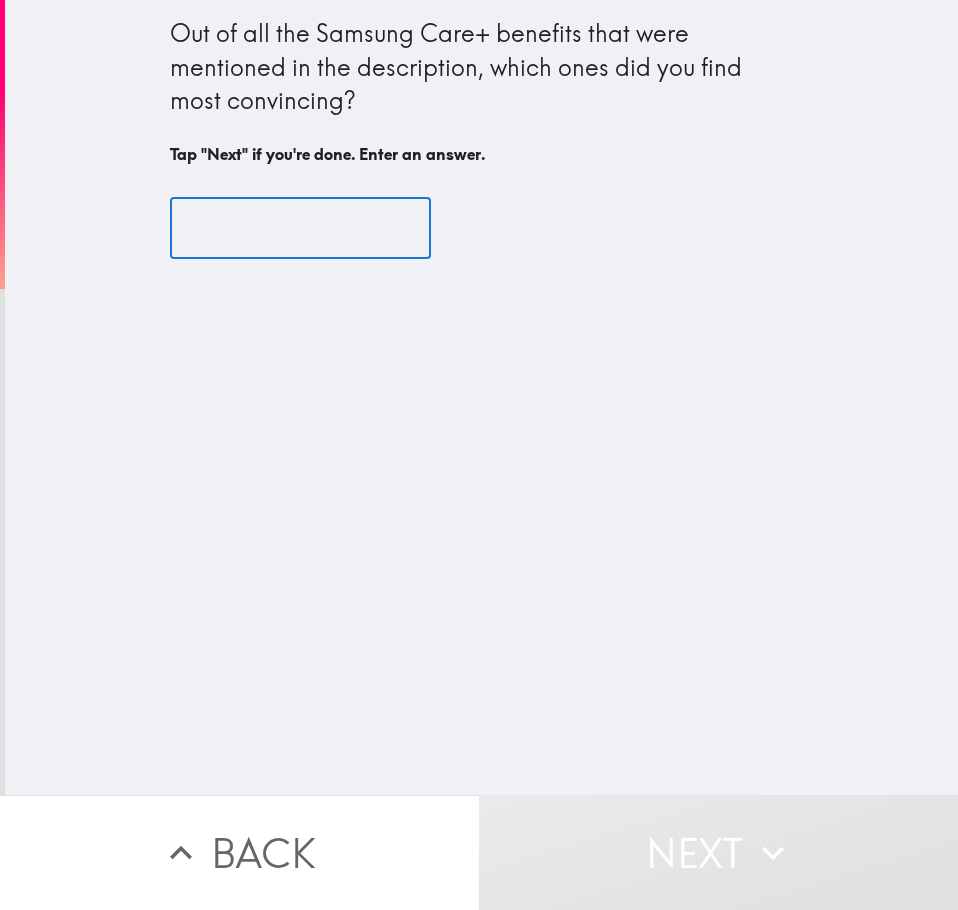 click at bounding box center (300, 228) 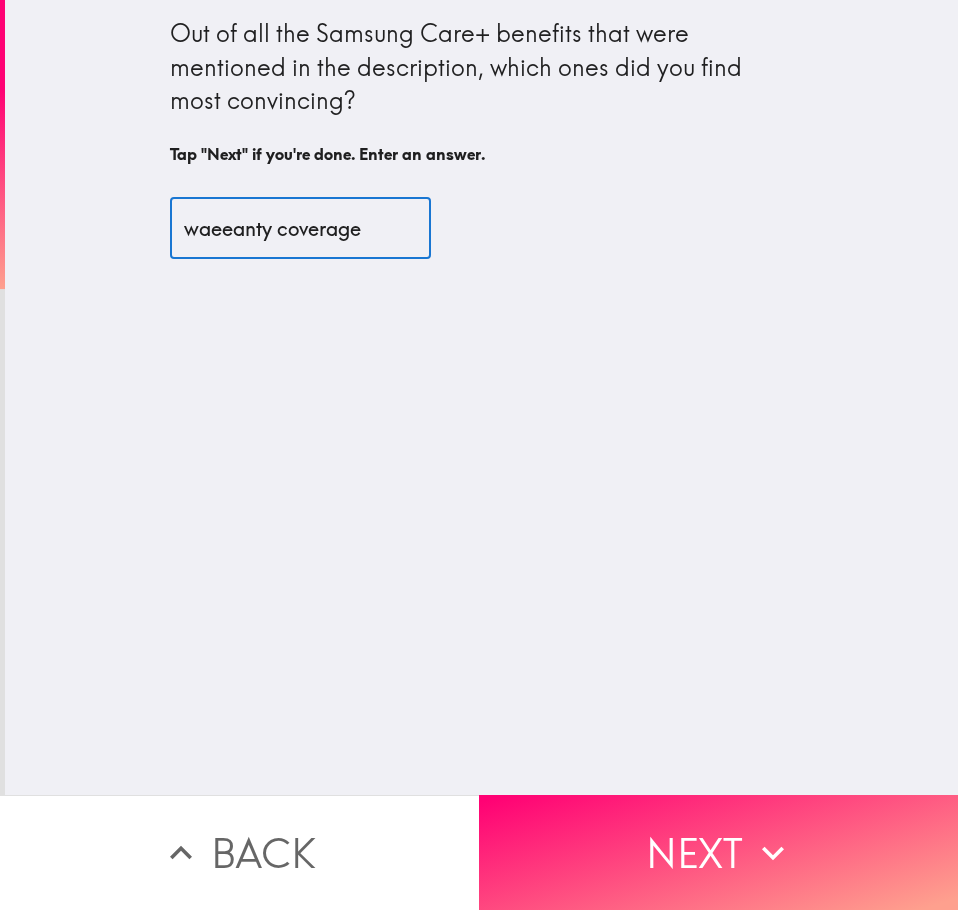 click on "waeeanty coverage" at bounding box center (300, 228) 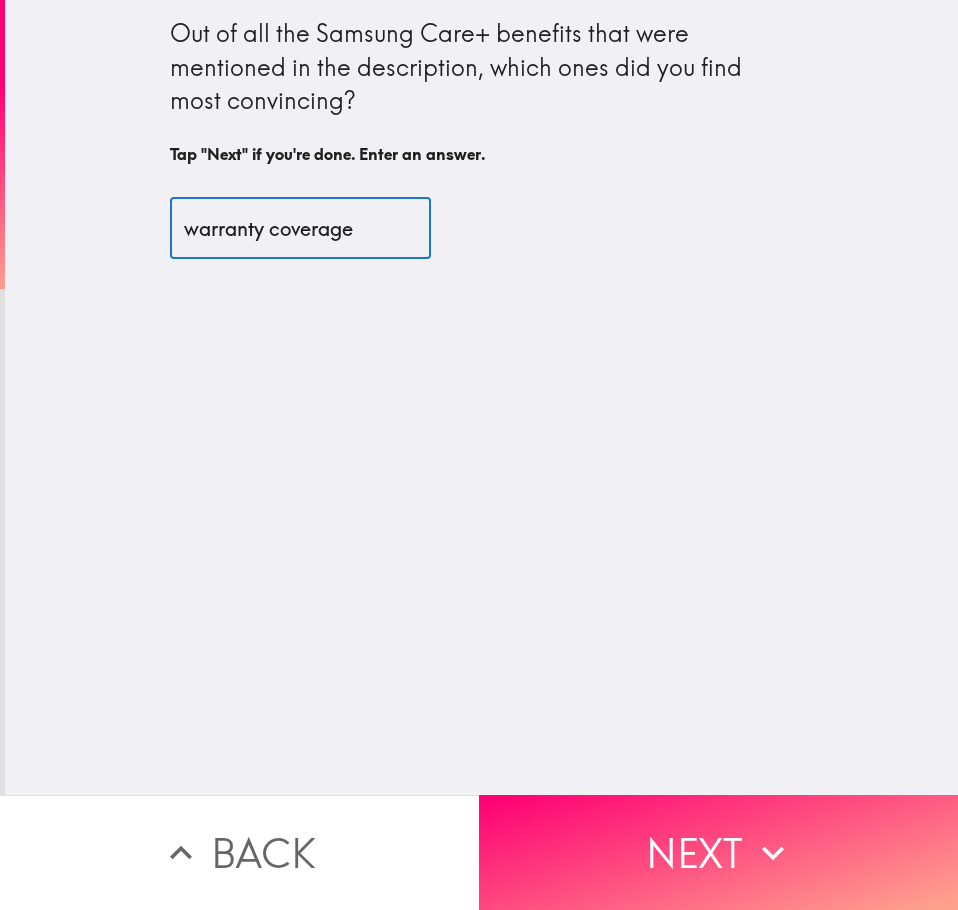 click on "warranty coverage" at bounding box center [300, 228] 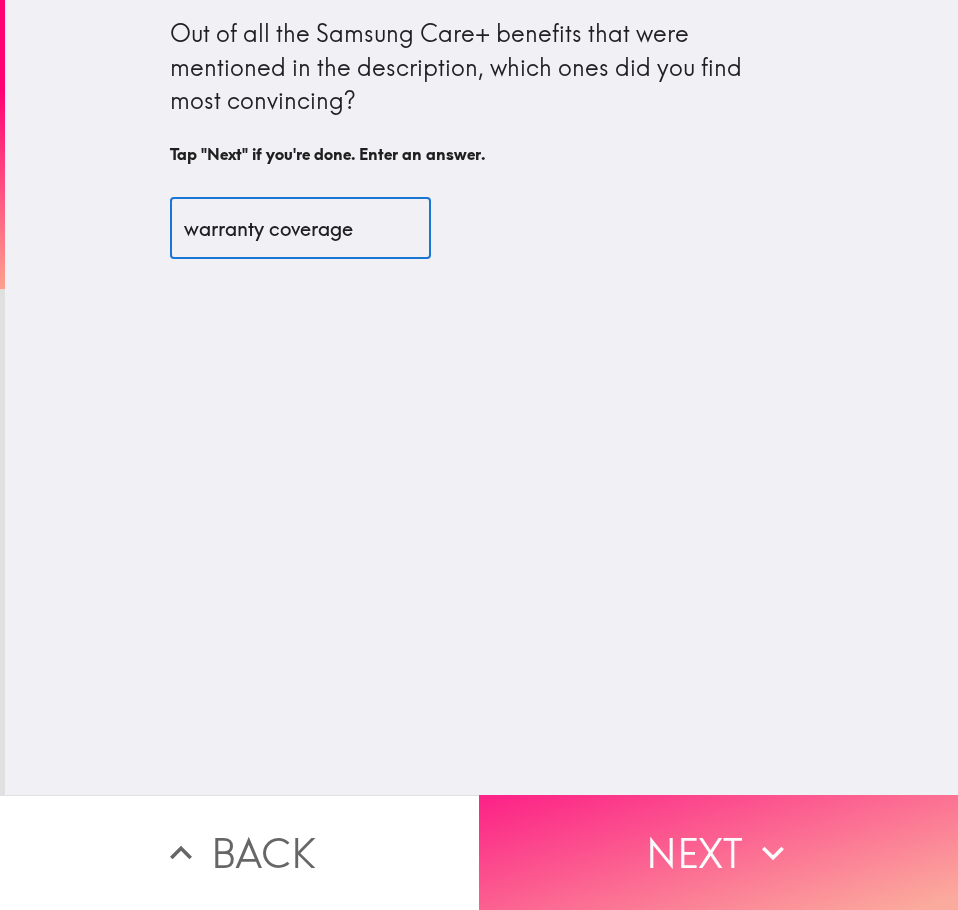 type on "warranty coverage" 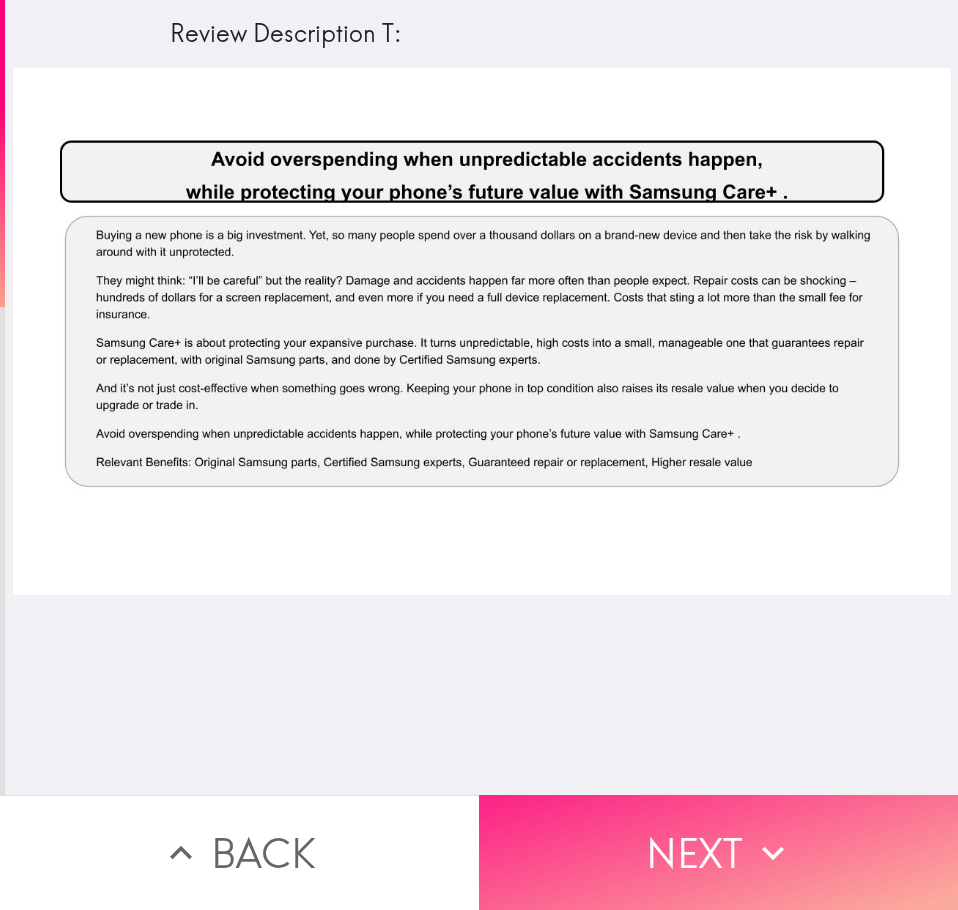 click 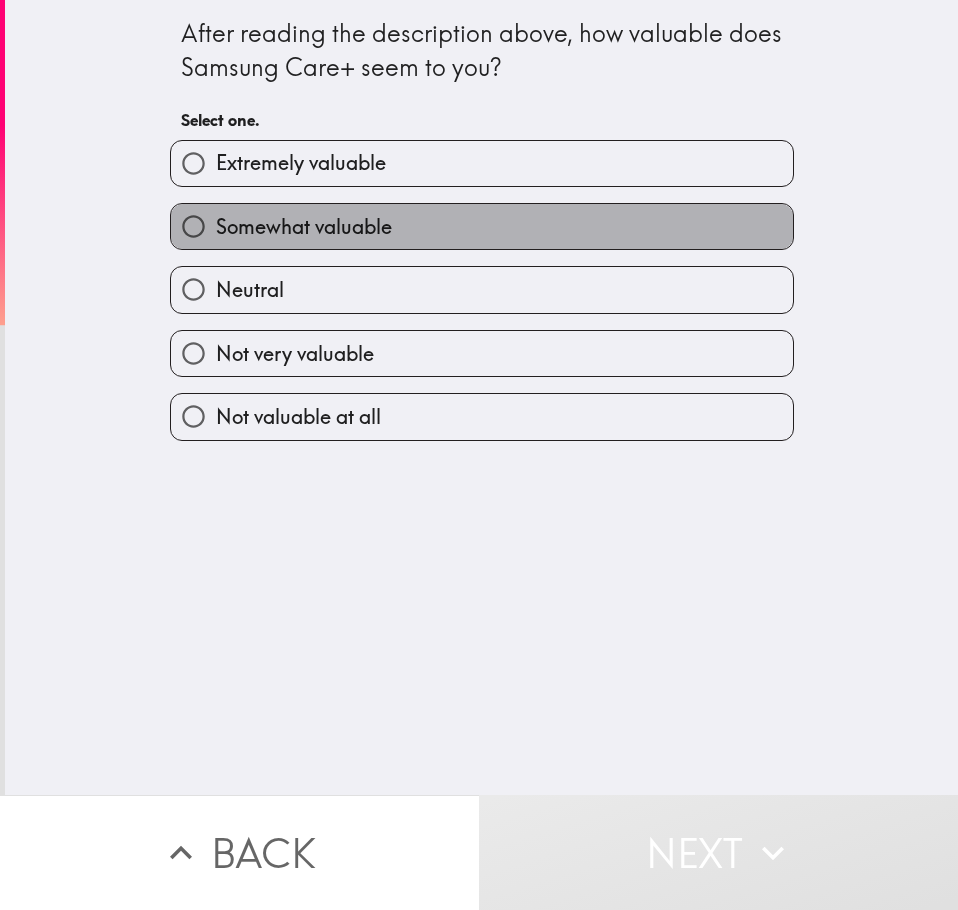 click on "Somewhat valuable" at bounding box center [482, 226] 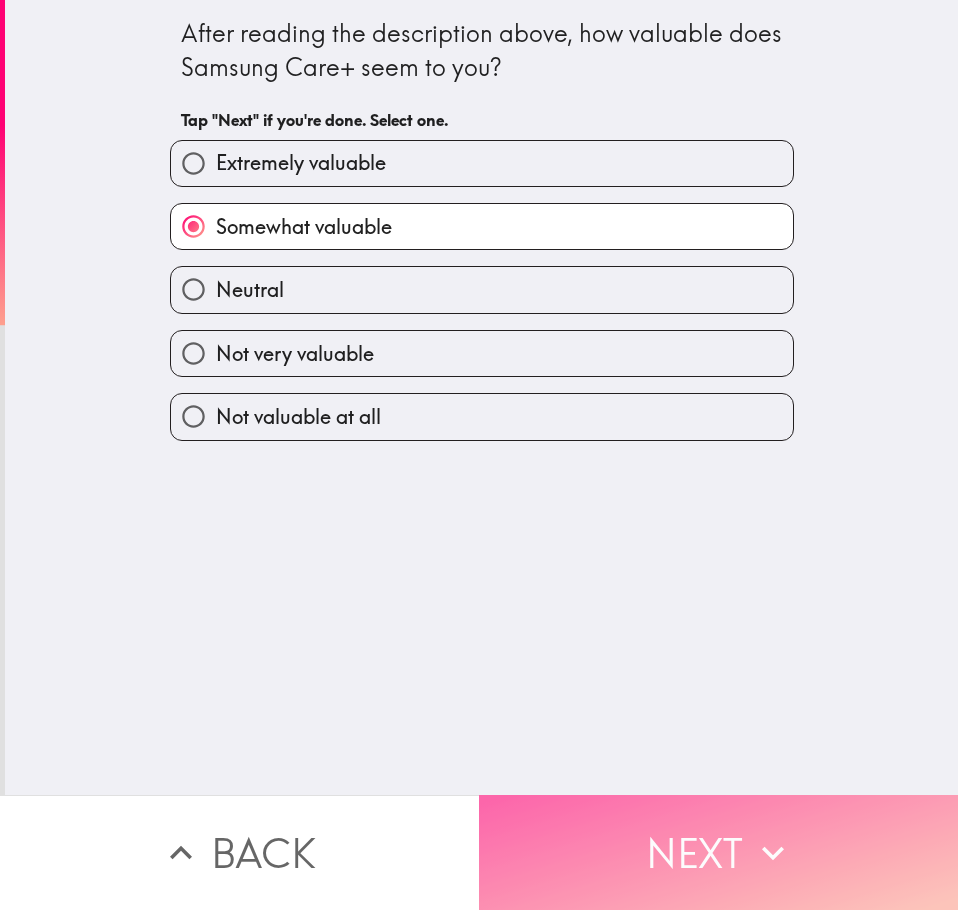 click on "Next" at bounding box center [718, 852] 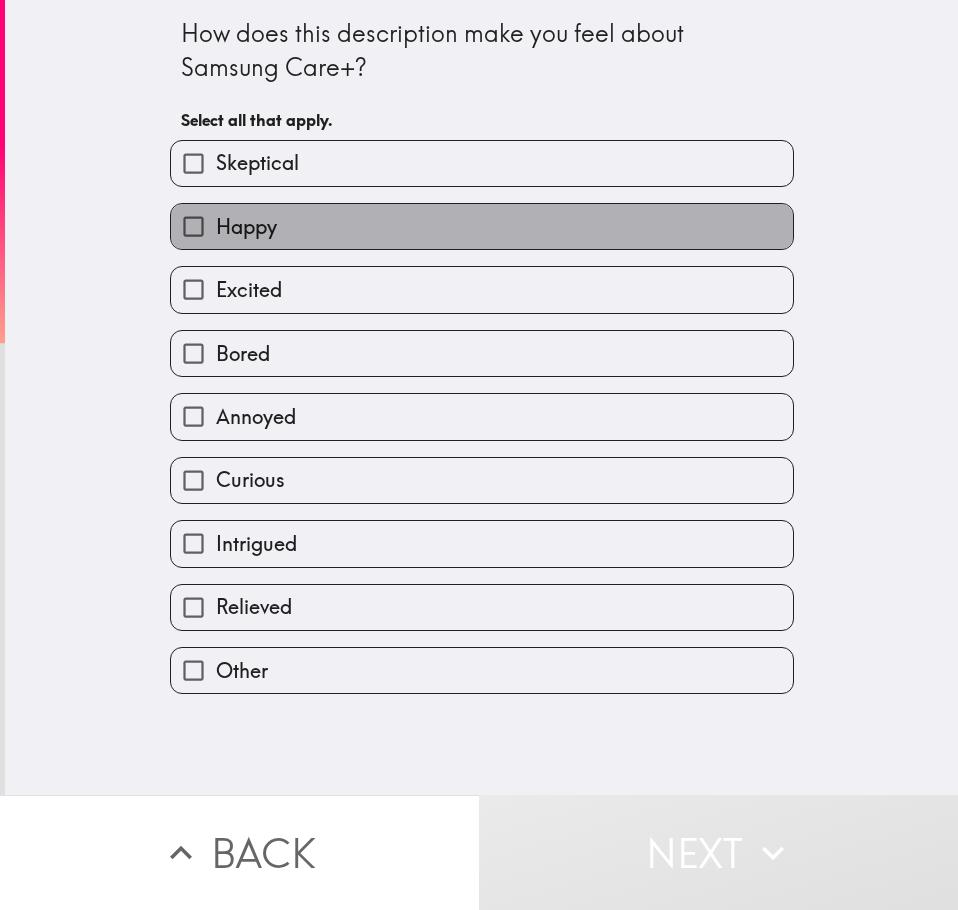 click on "Happy" at bounding box center [482, 226] 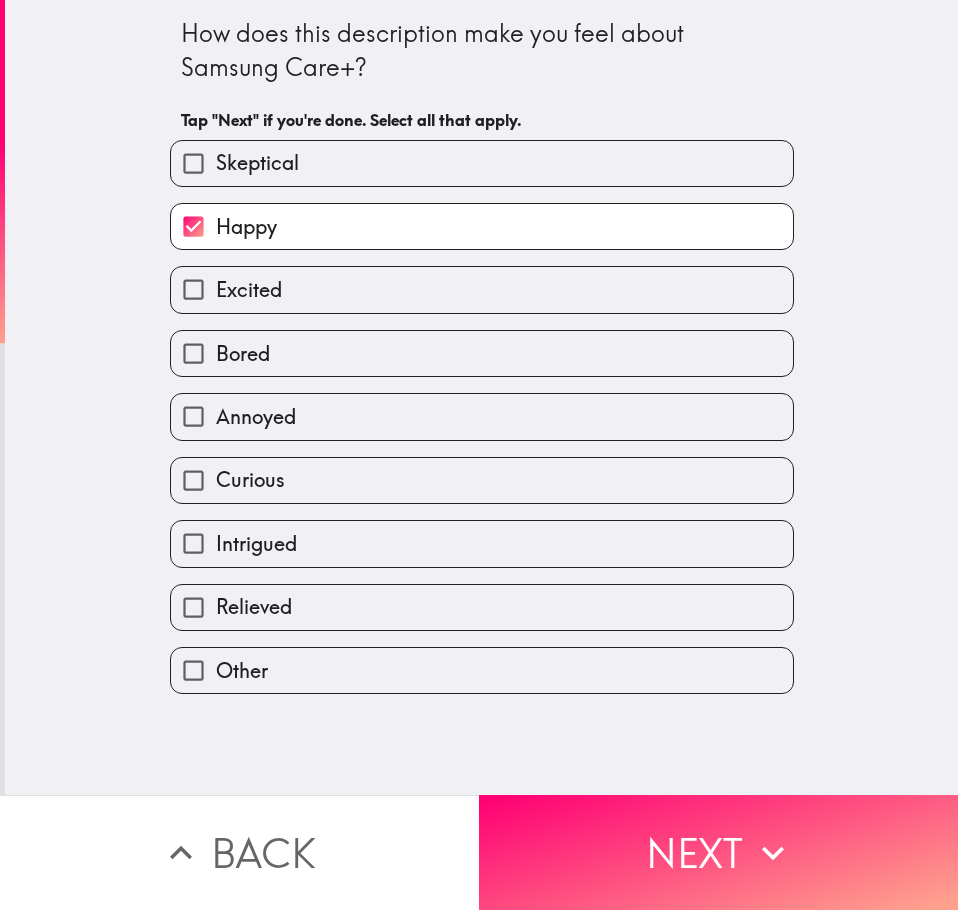 click on "Excited" at bounding box center (482, 289) 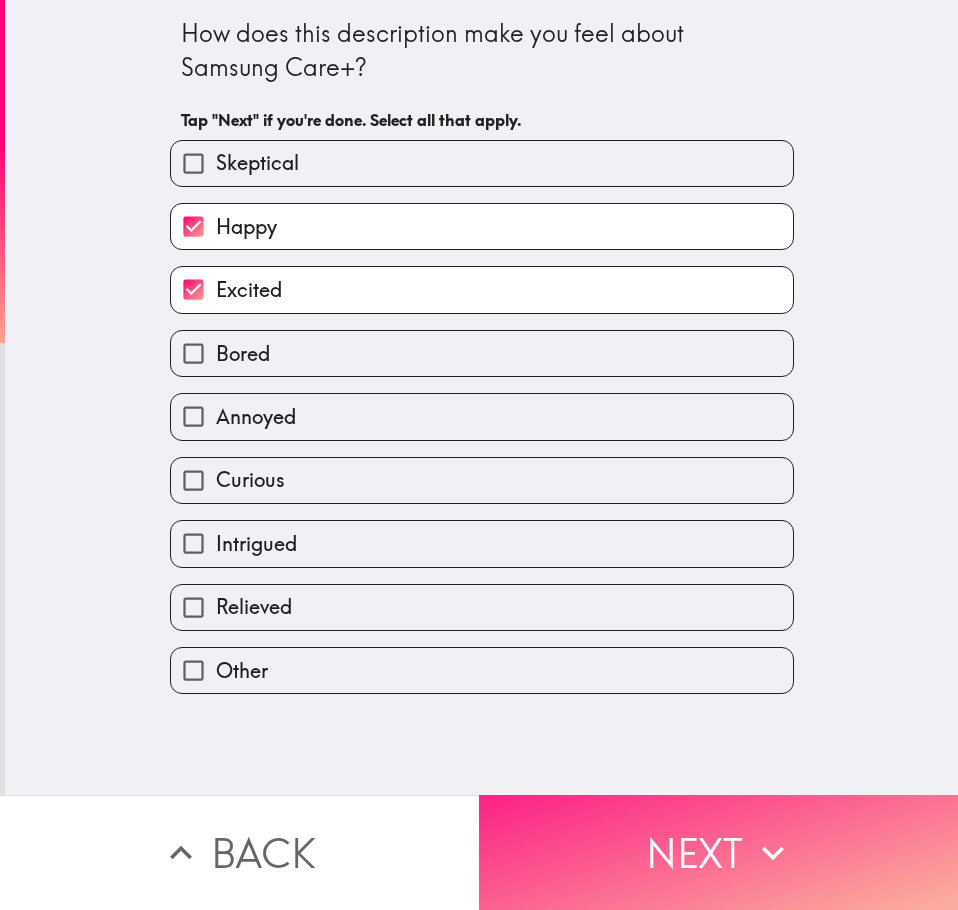 click on "Next" at bounding box center (718, 852) 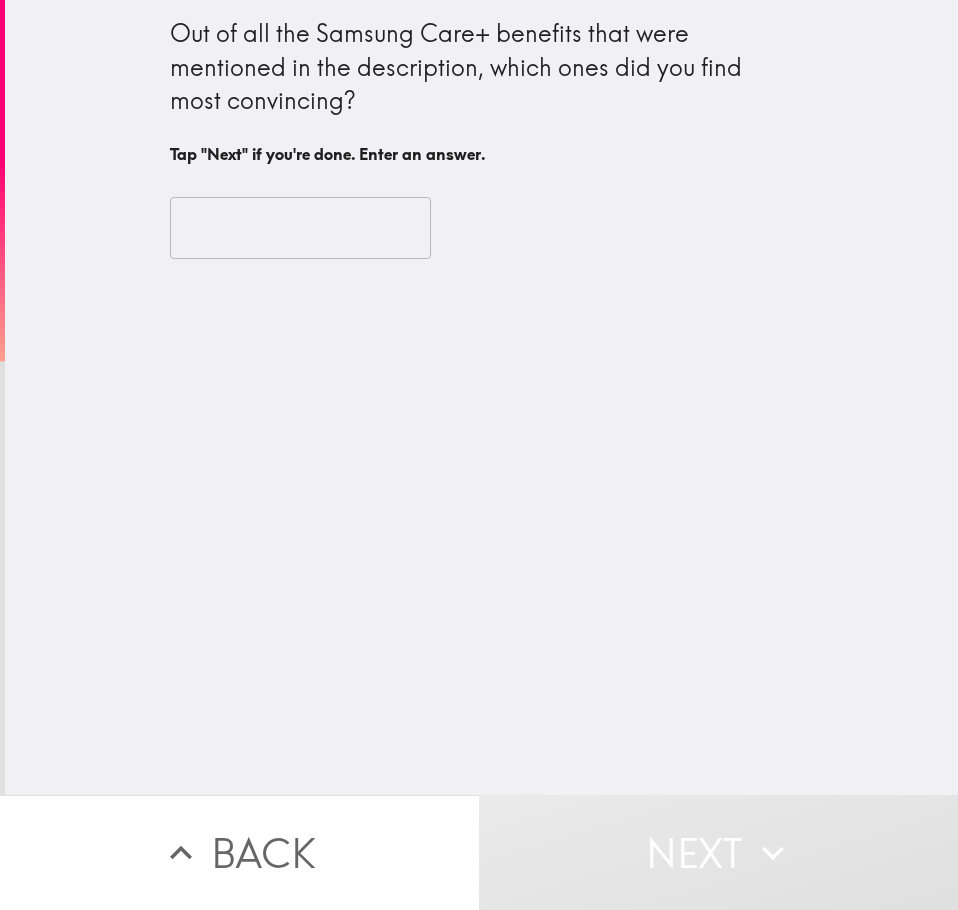 click at bounding box center (300, 228) 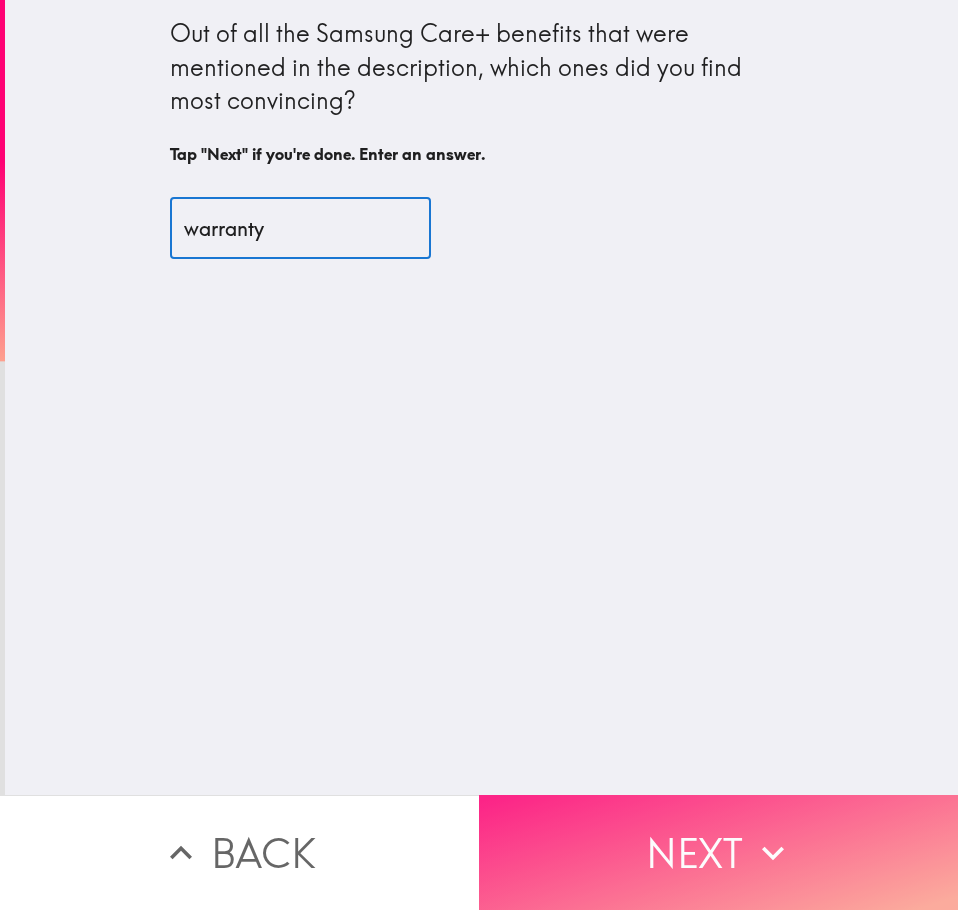 type on "warranty" 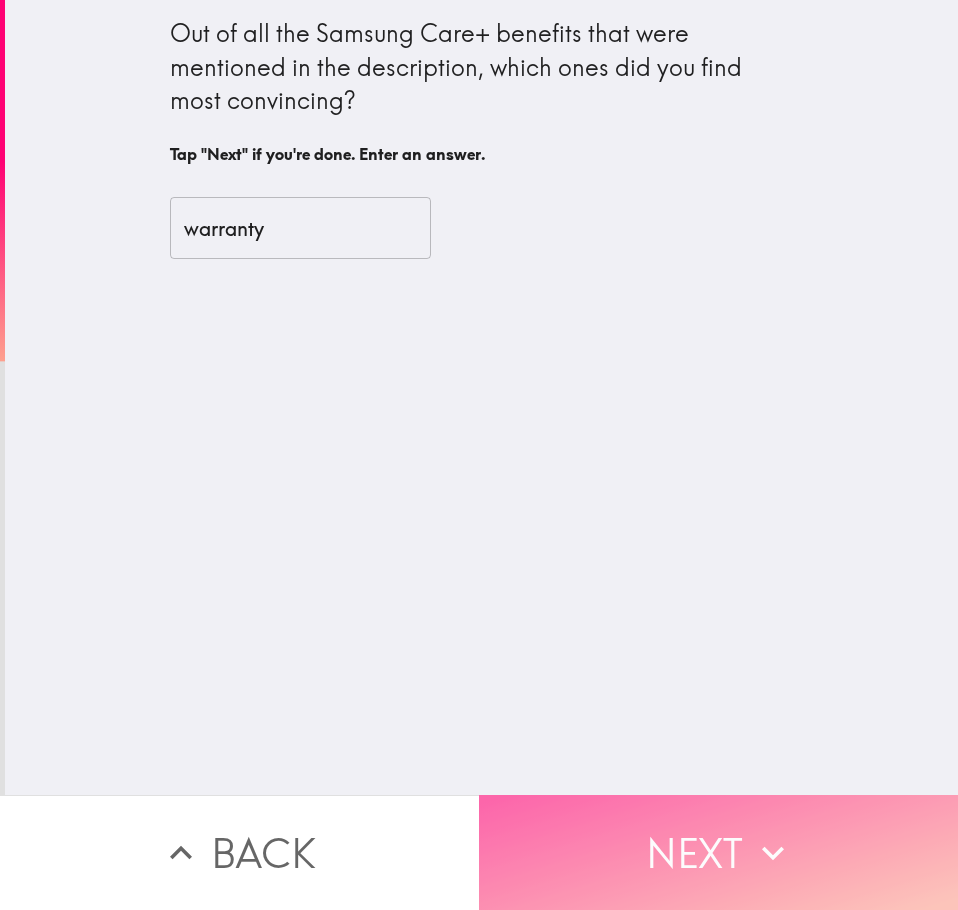 click on "Next" at bounding box center (718, 852) 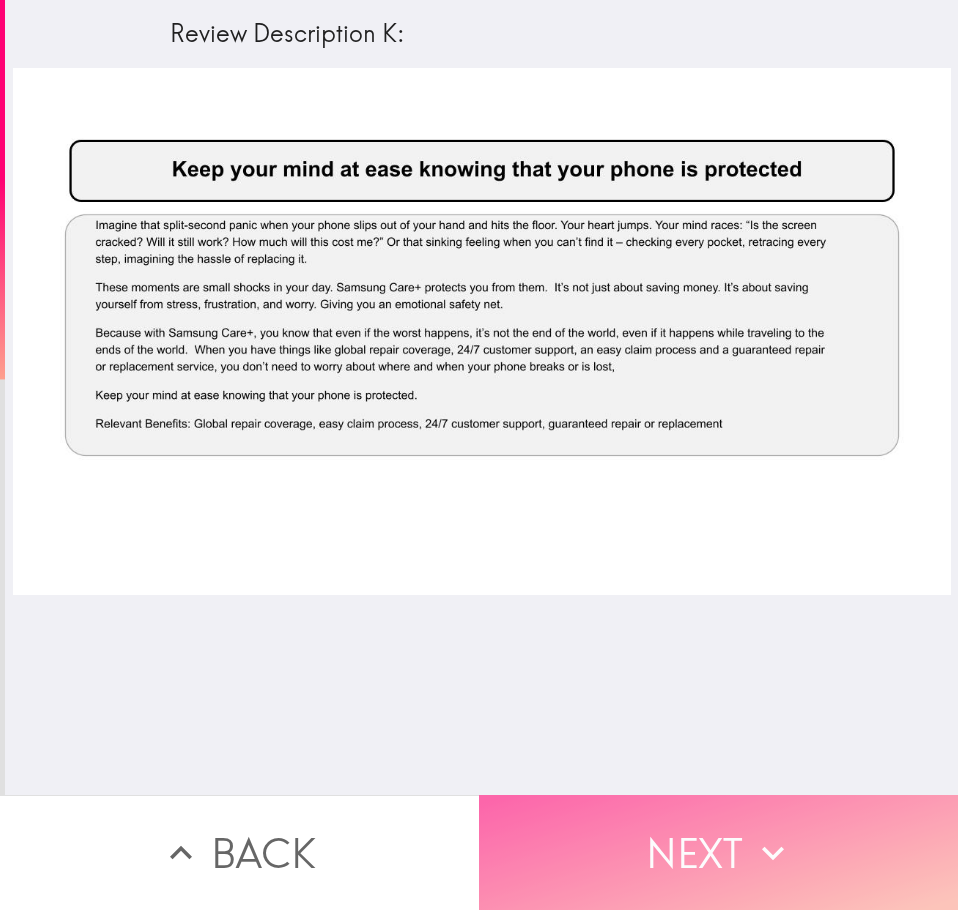 click on "Next" at bounding box center (718, 852) 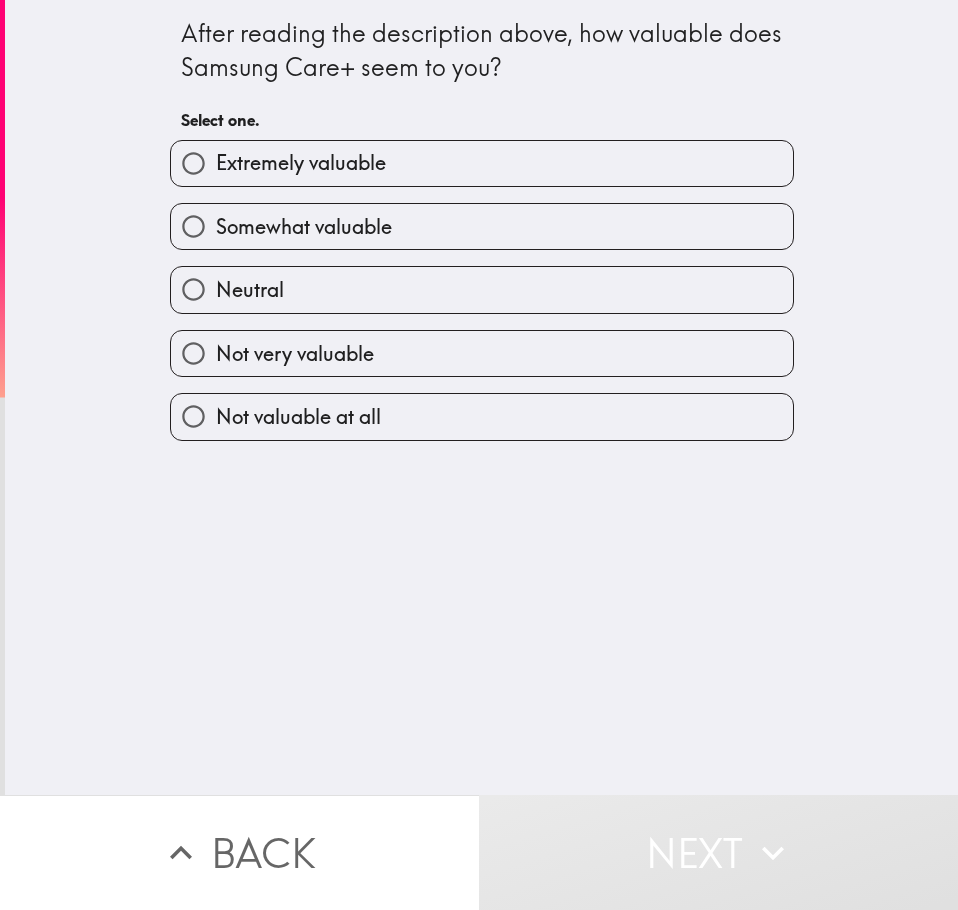 click on "Somewhat valuable" at bounding box center (482, 226) 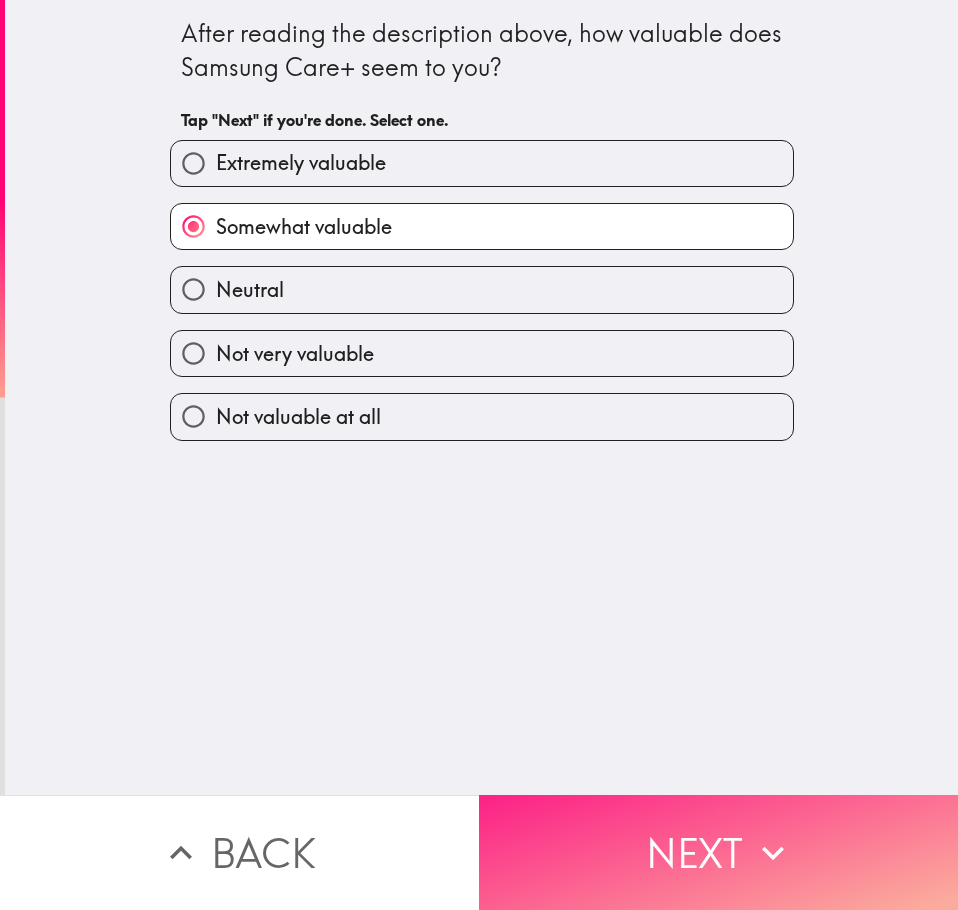 click on "Next" at bounding box center (718, 852) 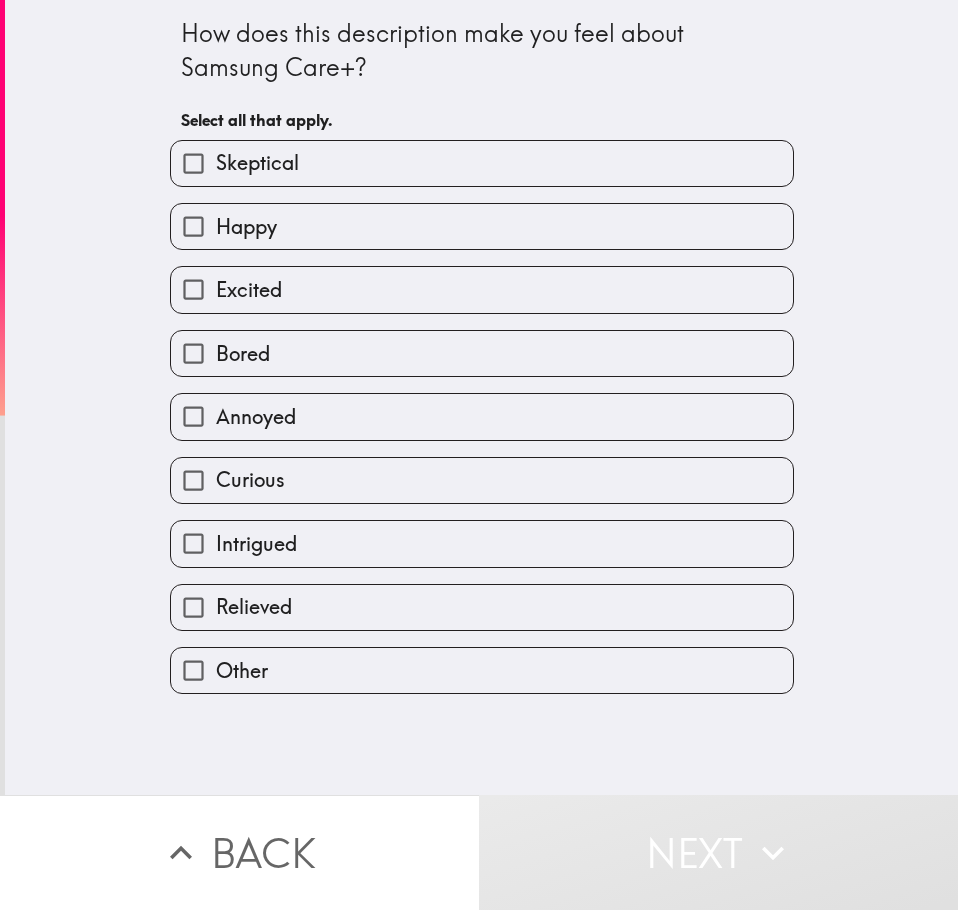 click on "Excited" at bounding box center (482, 289) 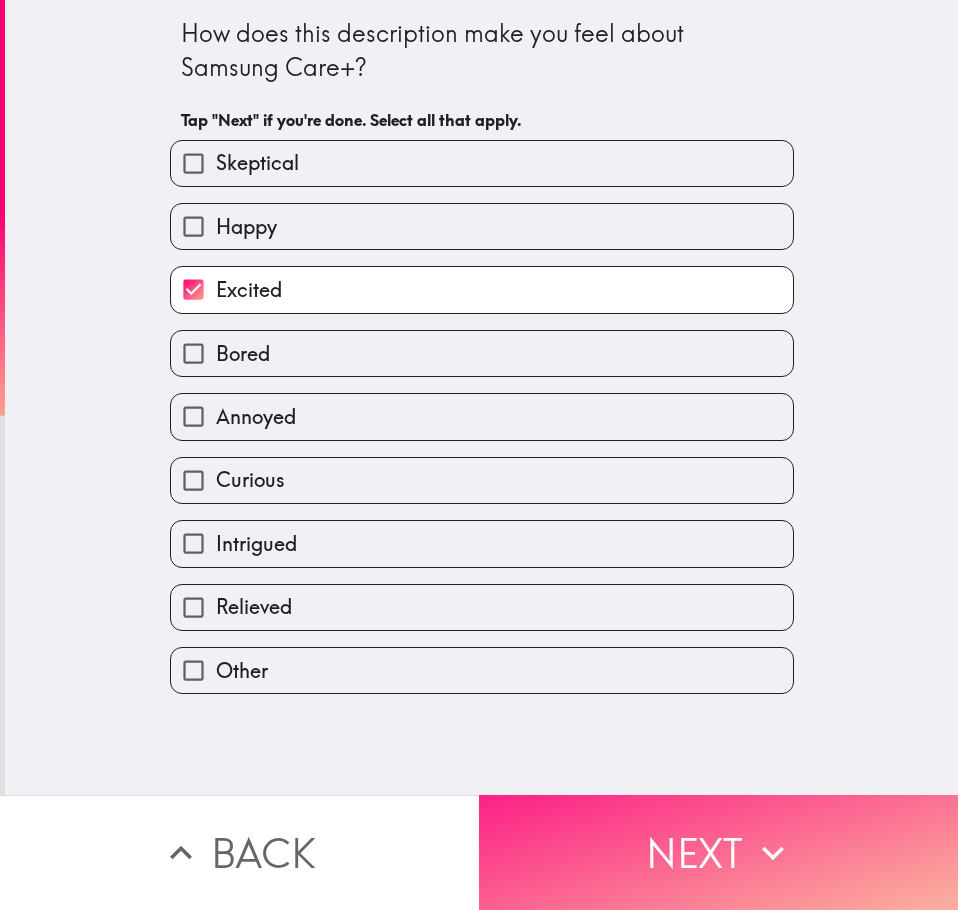 click 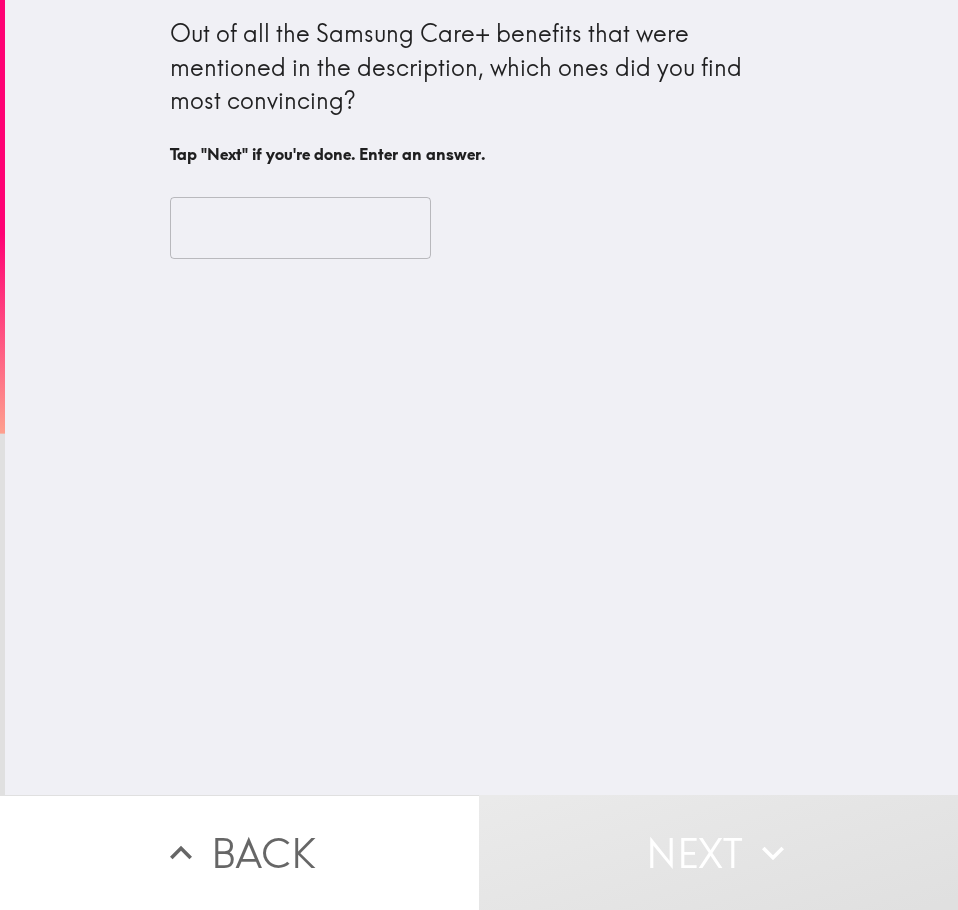 click at bounding box center [300, 228] 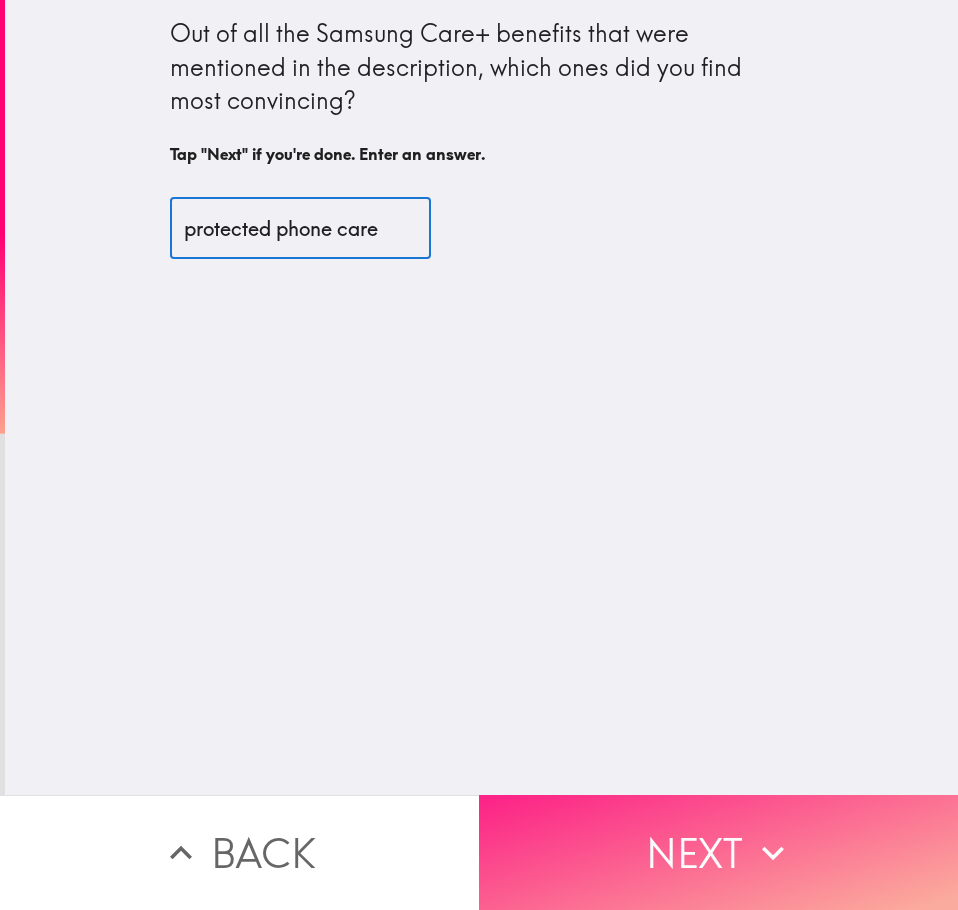 type on "protected phone care" 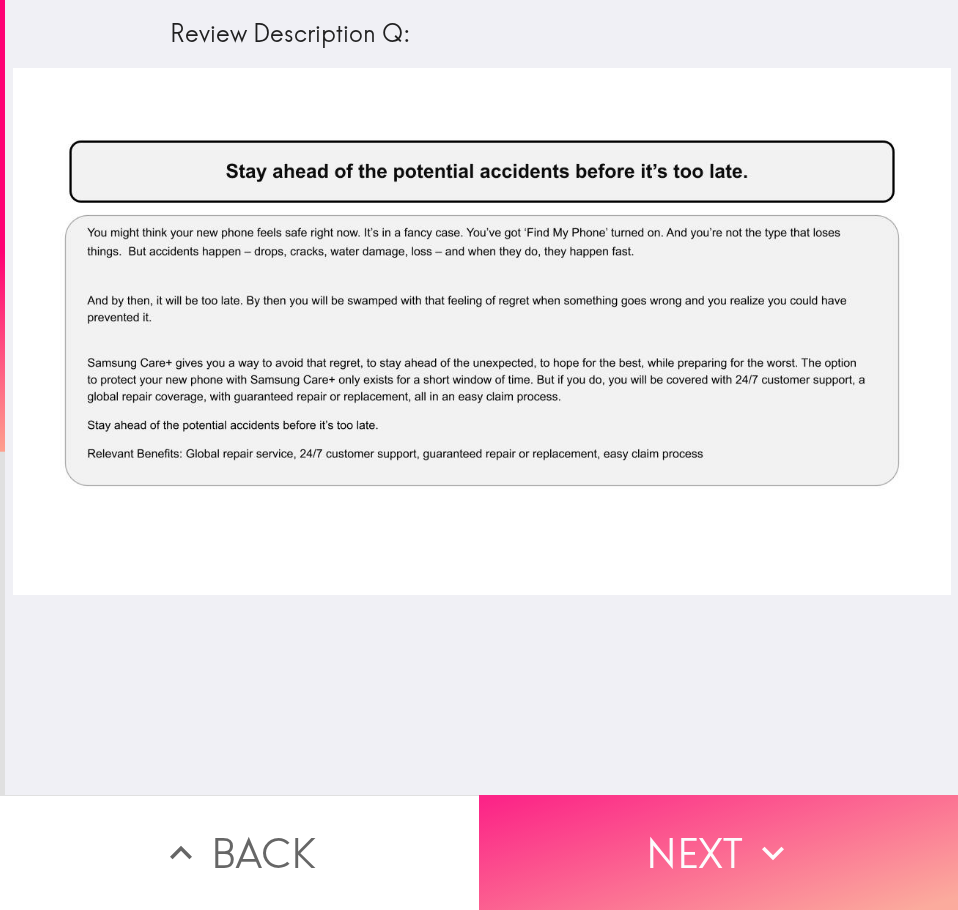 click on "Next" at bounding box center [718, 852] 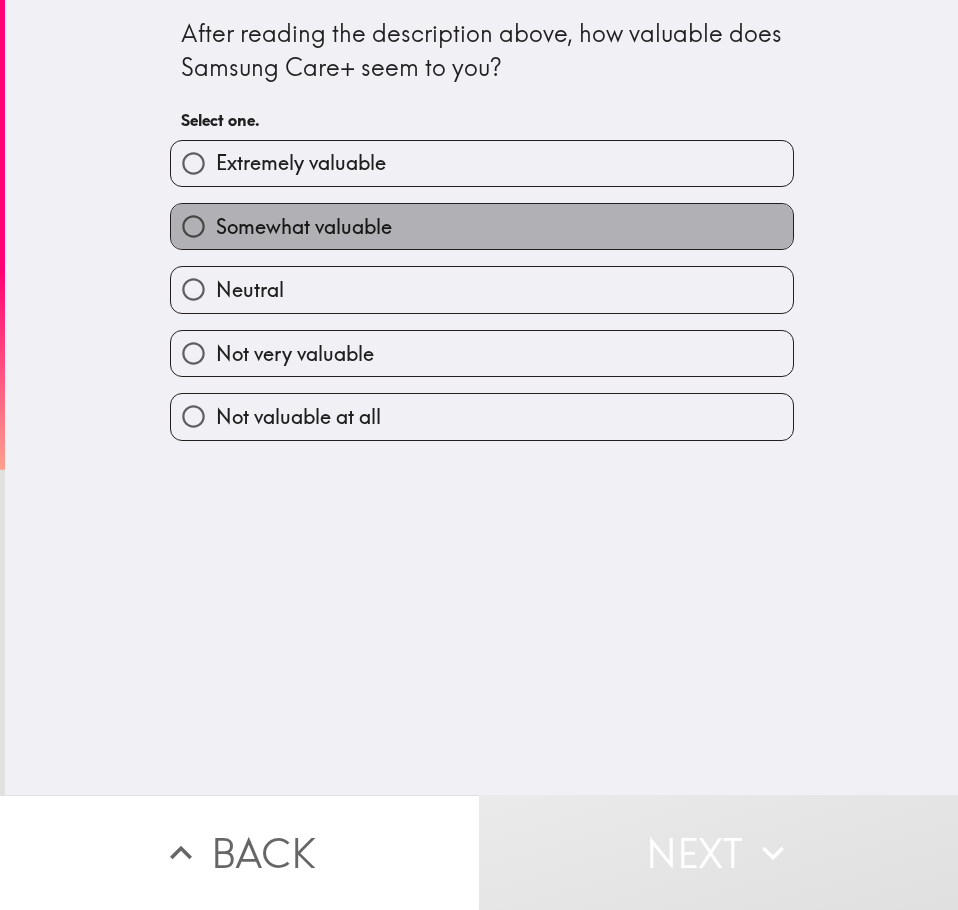 click on "Somewhat valuable" at bounding box center [304, 227] 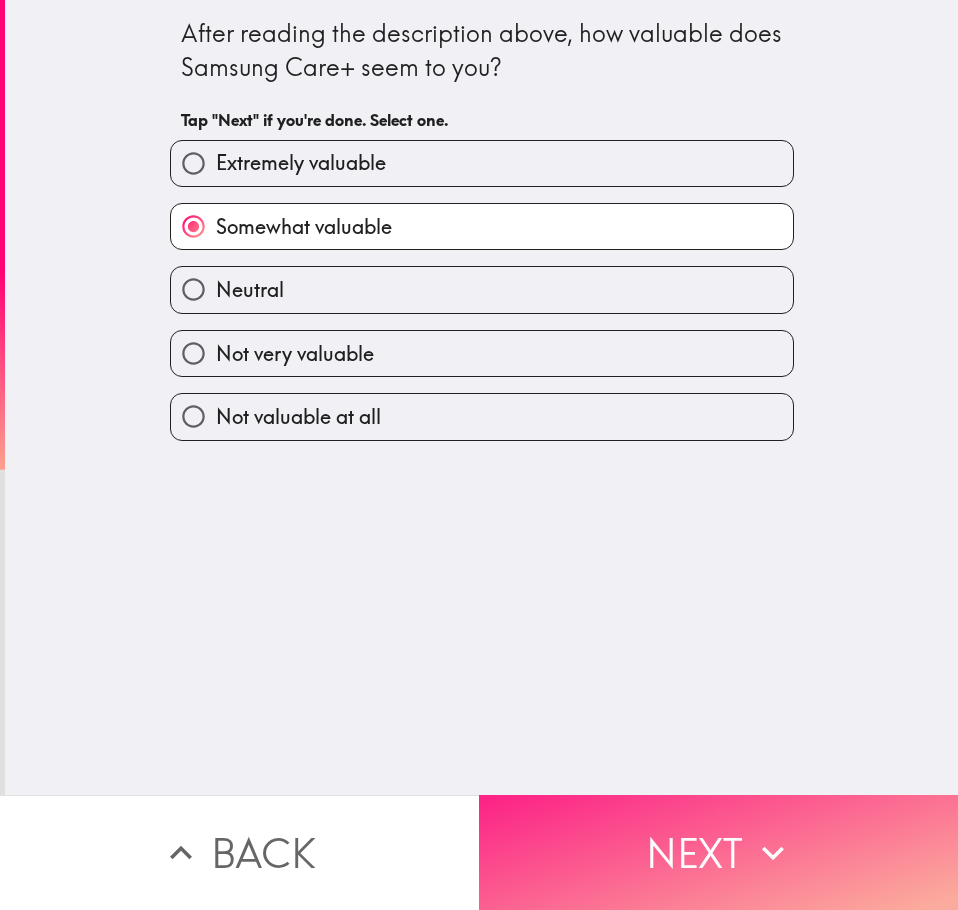 click on "Next" at bounding box center (718, 852) 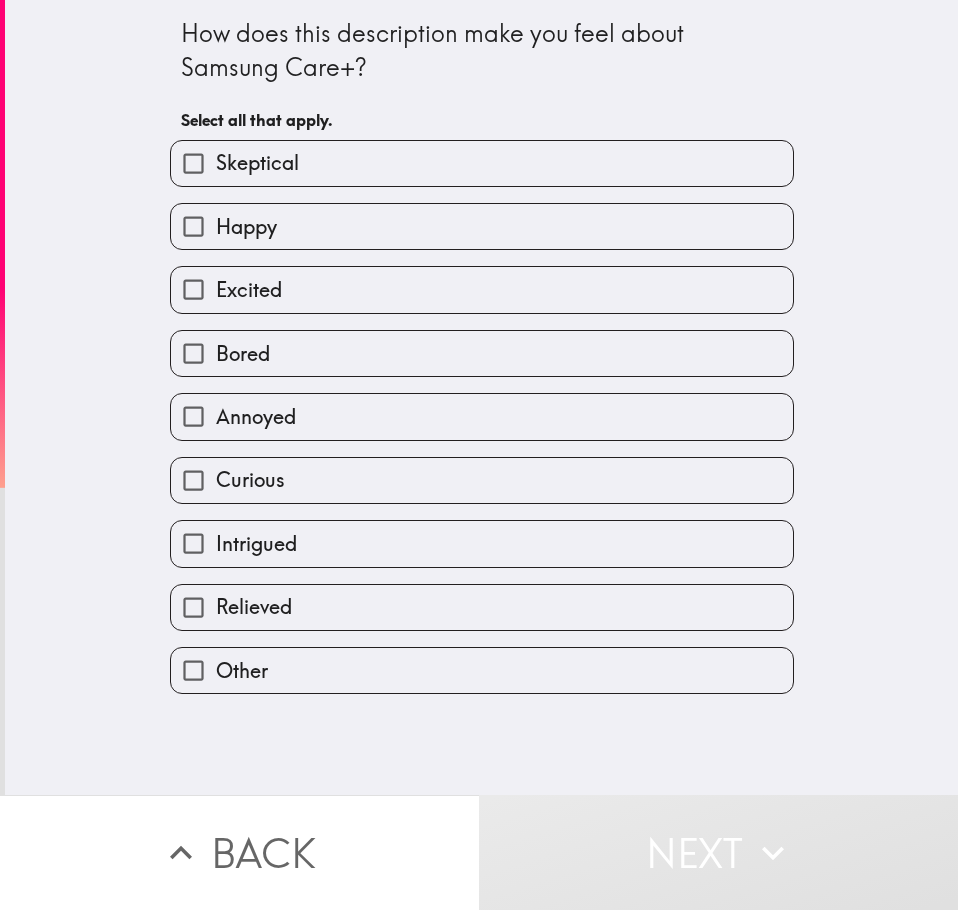 click on "Happy" at bounding box center [482, 226] 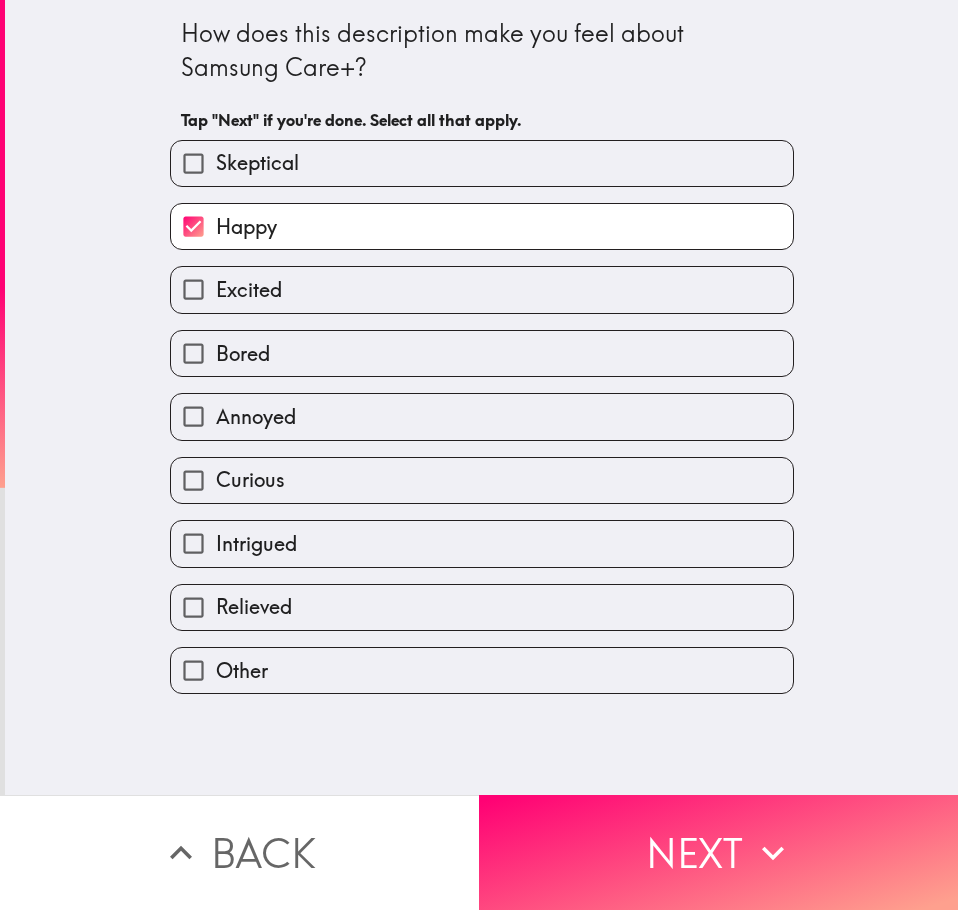 click on "Excited" at bounding box center [482, 289] 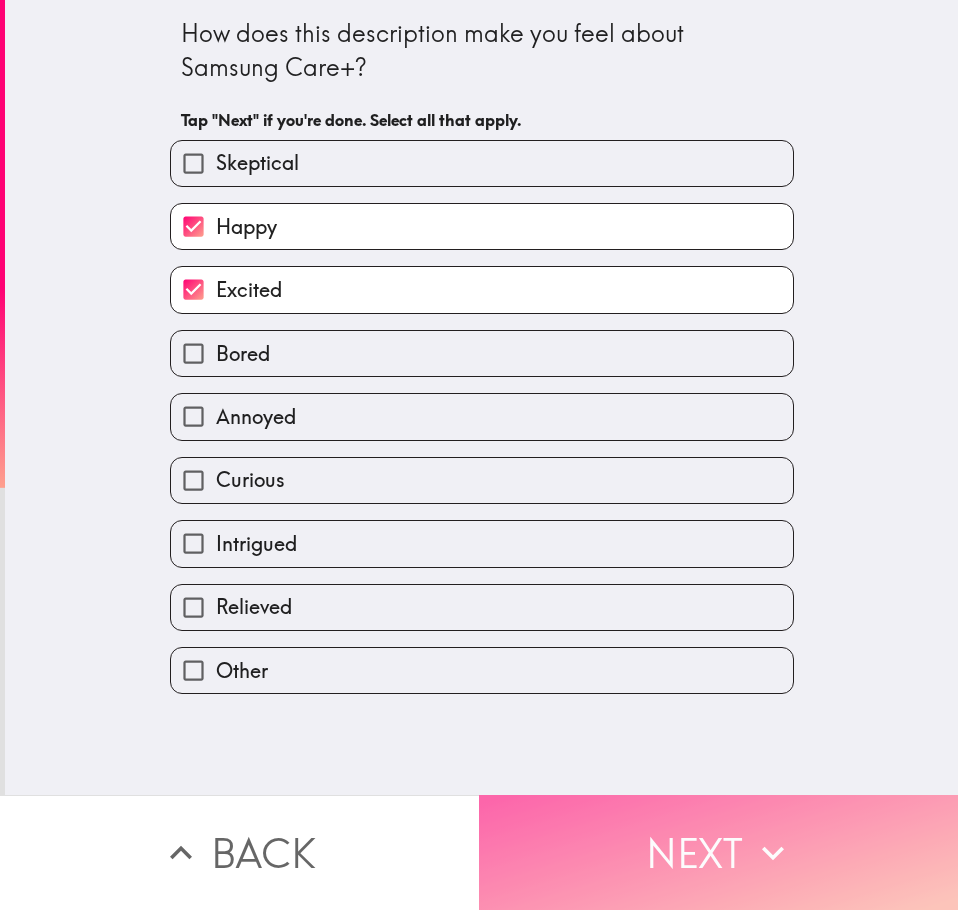 click on "Next" at bounding box center (718, 852) 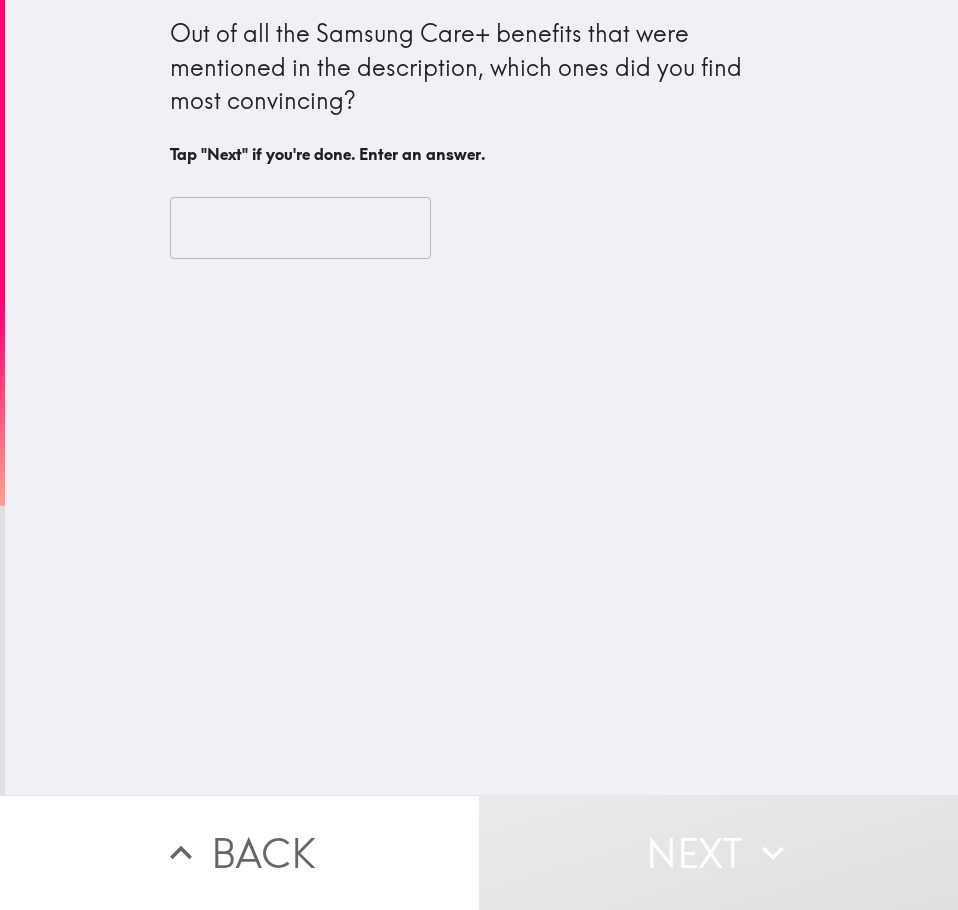 click at bounding box center [300, 228] 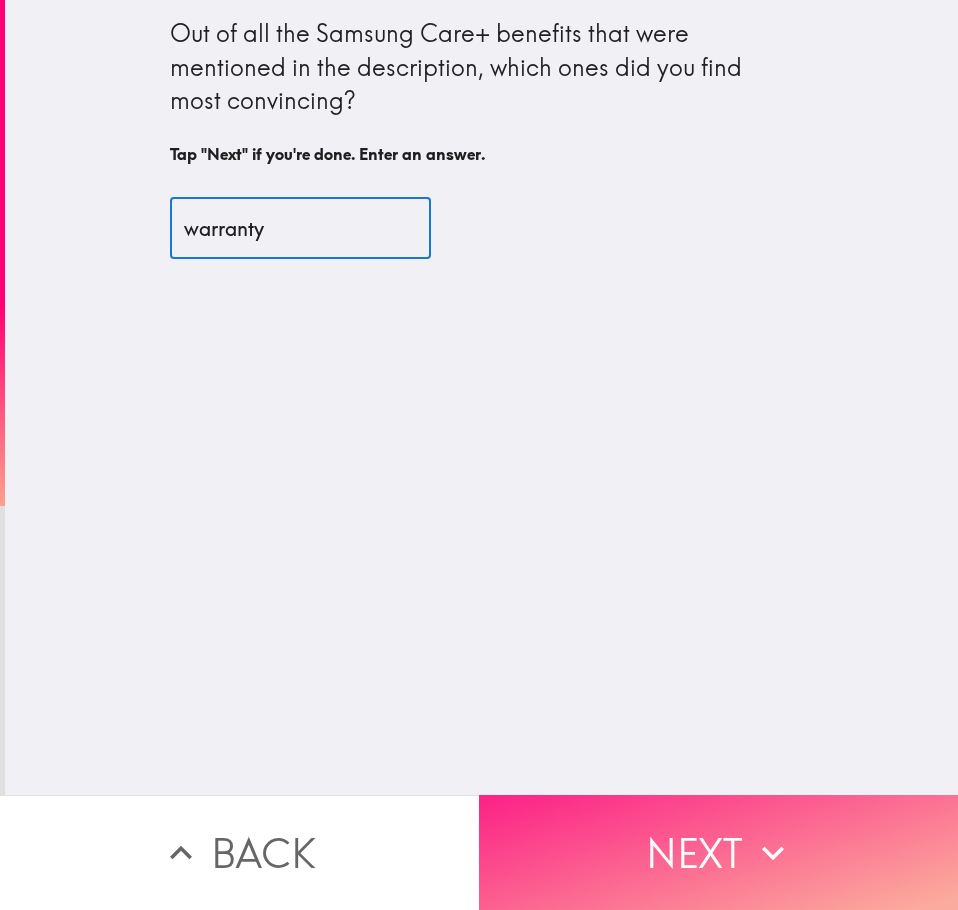 type on "warranty" 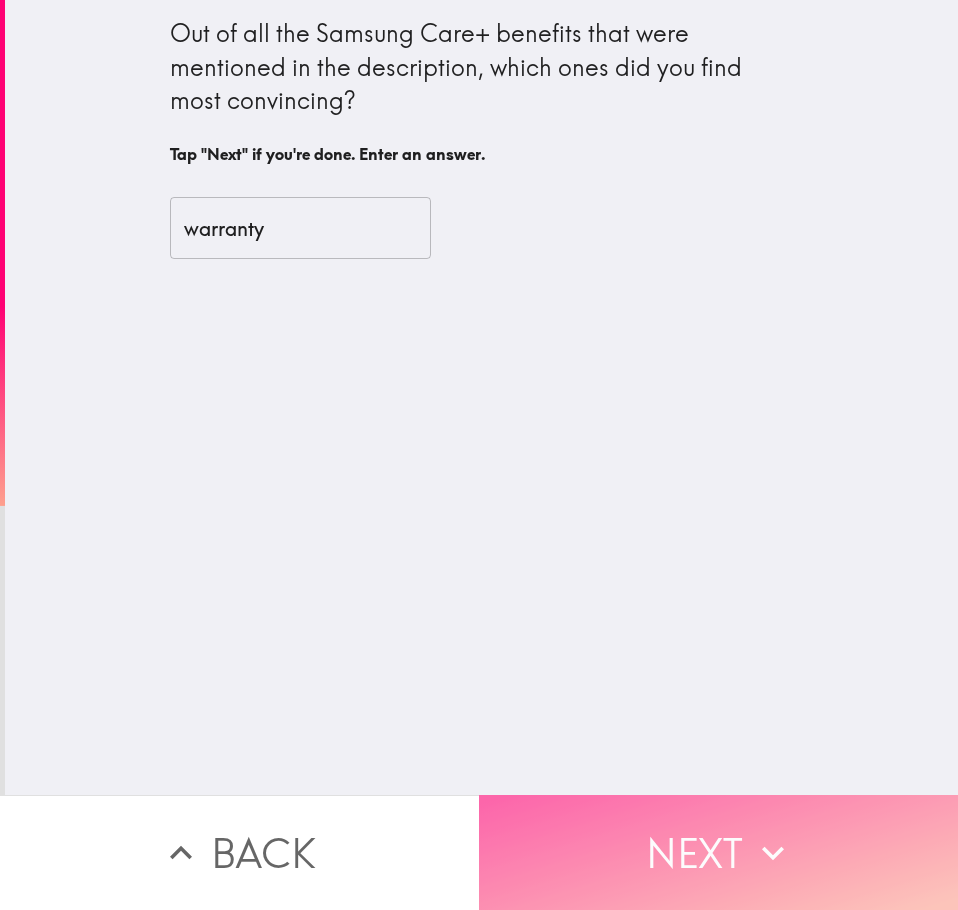 click on "Next" at bounding box center (718, 852) 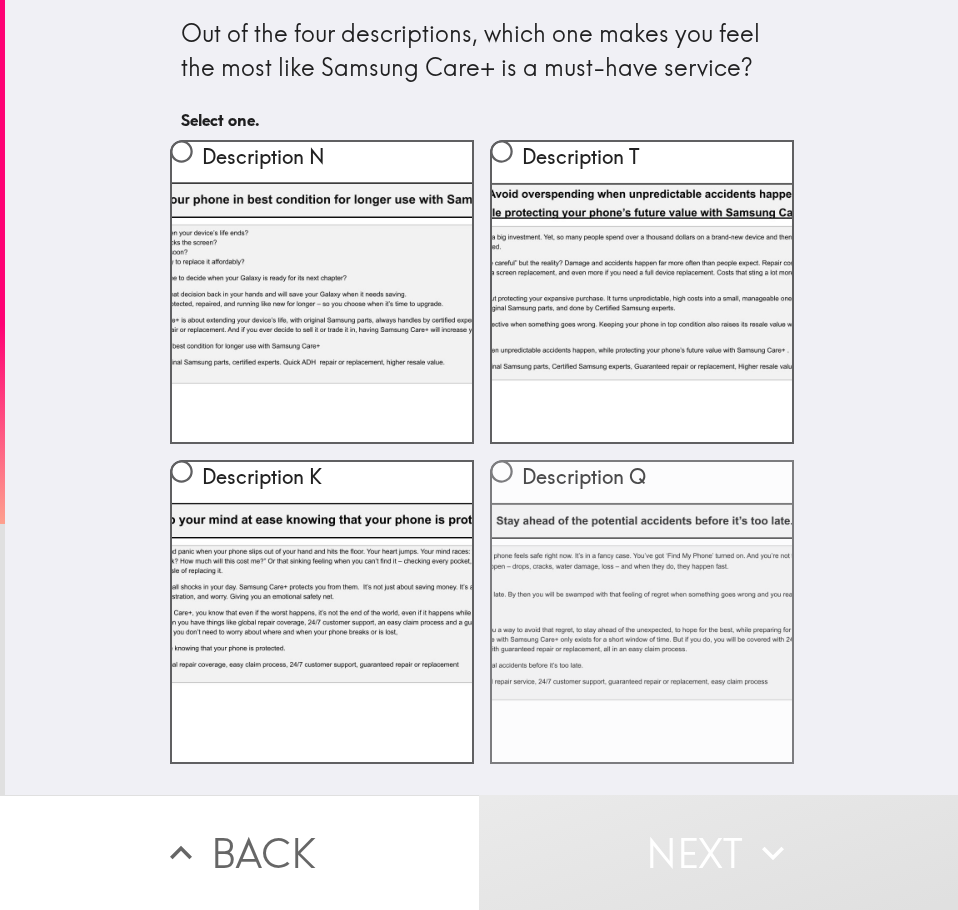 click on "Description Q" at bounding box center (642, 612) 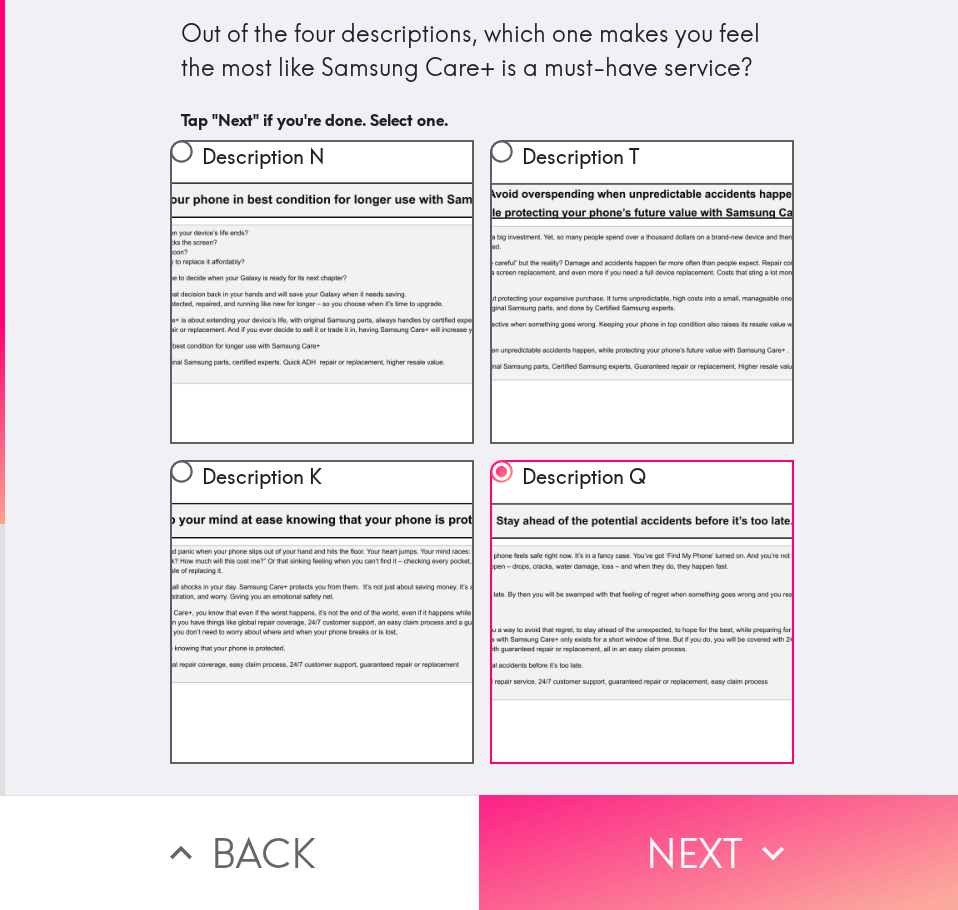 click on "Next" at bounding box center [718, 852] 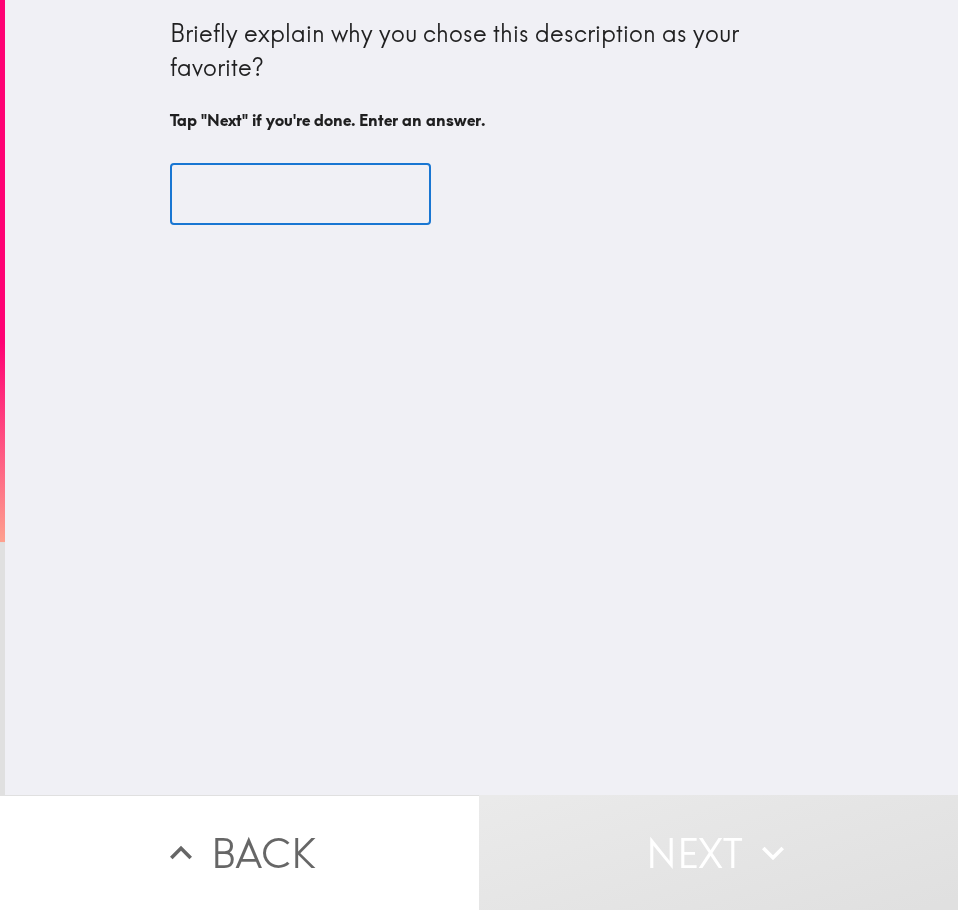 click at bounding box center [300, 195] 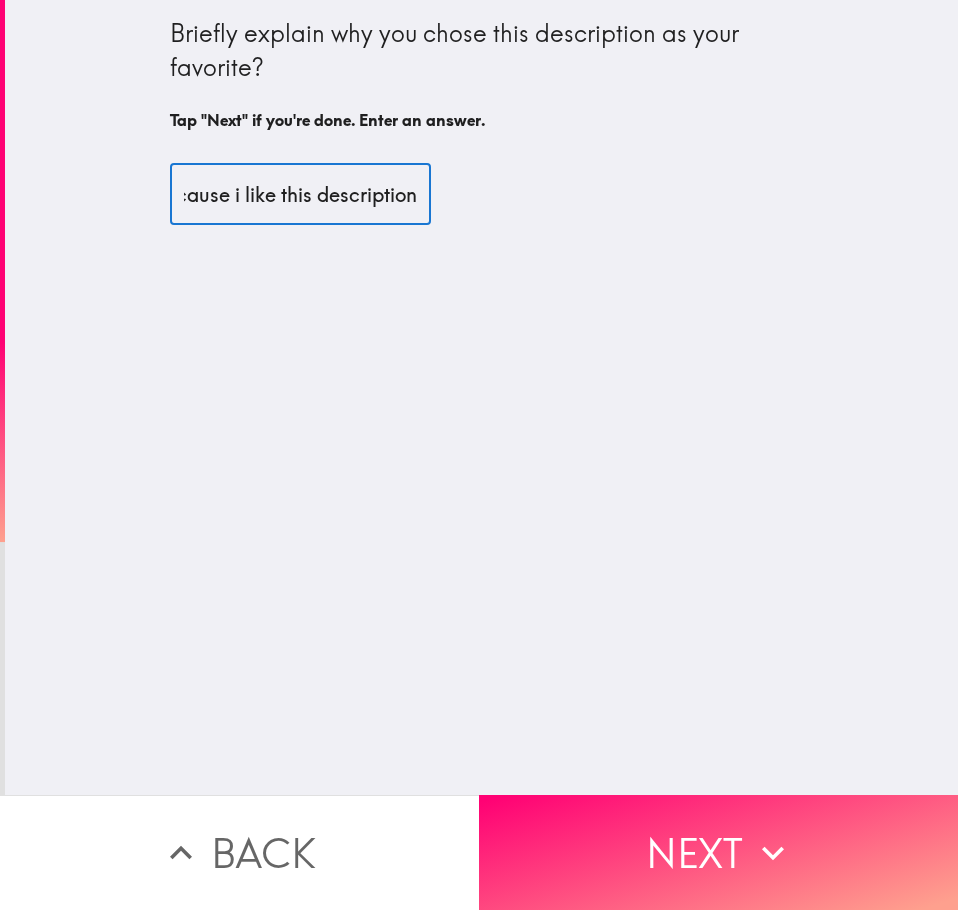 scroll, scrollTop: 0, scrollLeft: 51, axis: horizontal 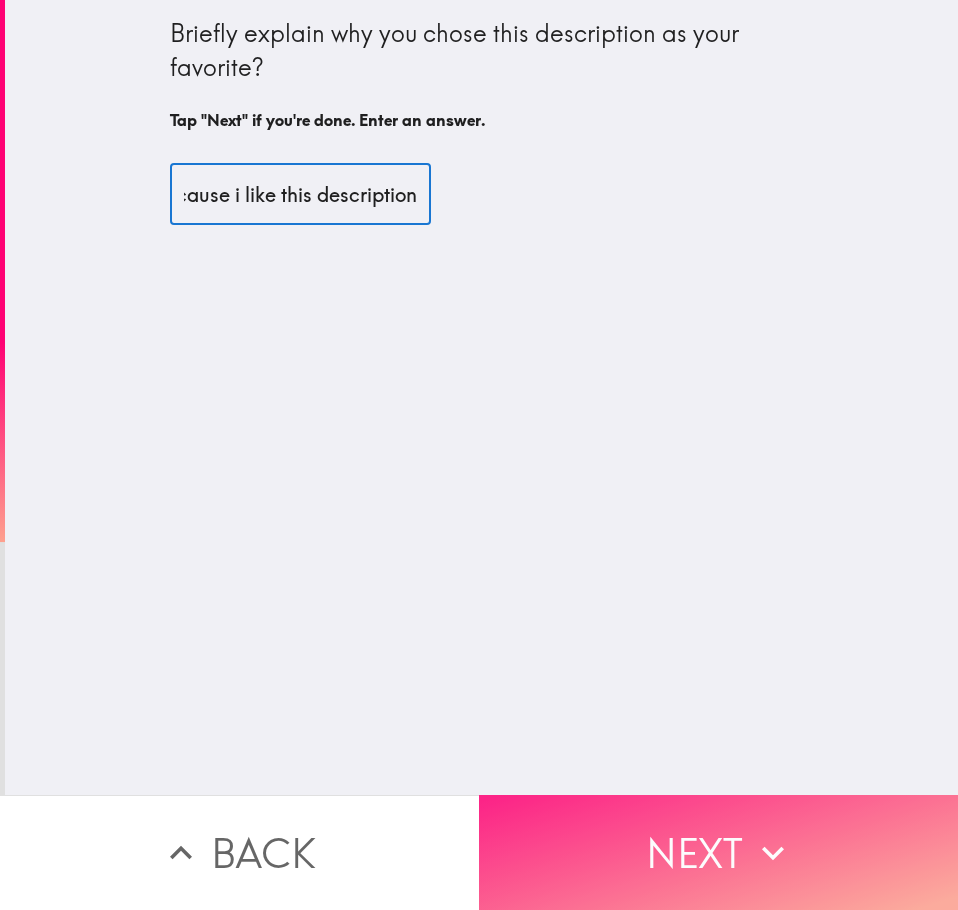 type on "because i like this description" 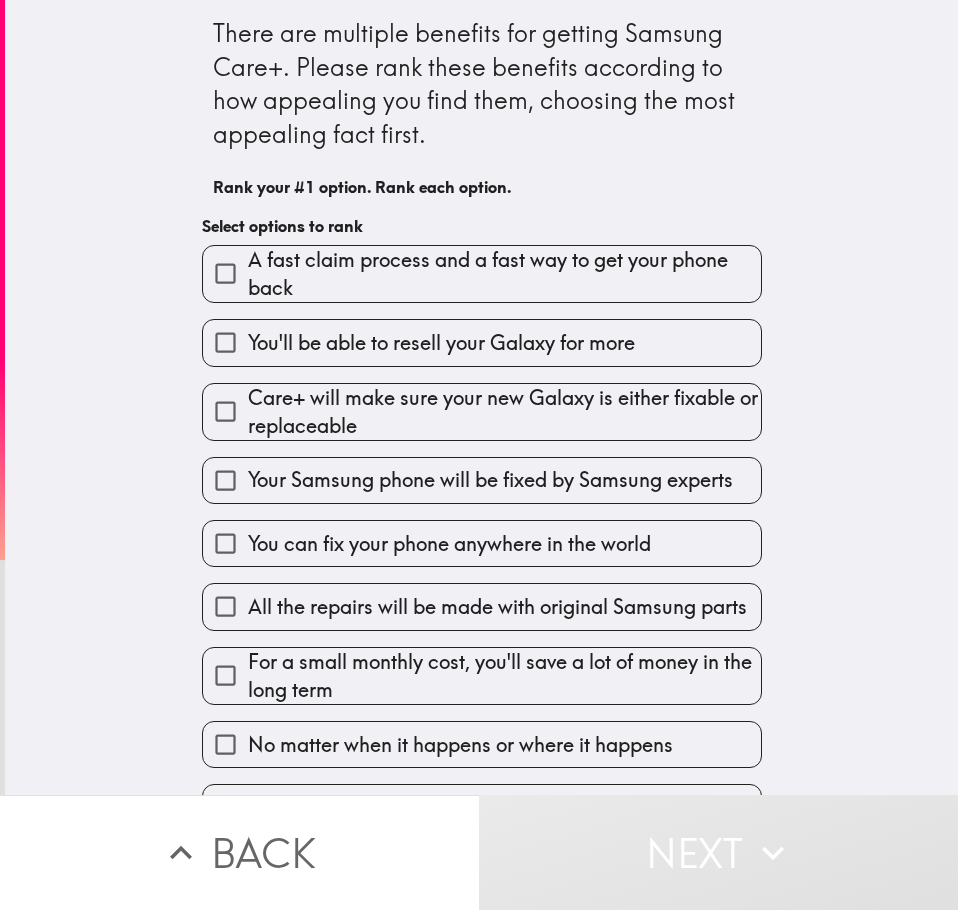 click on "You'll be able to resell your Galaxy for more" at bounding box center (441, 343) 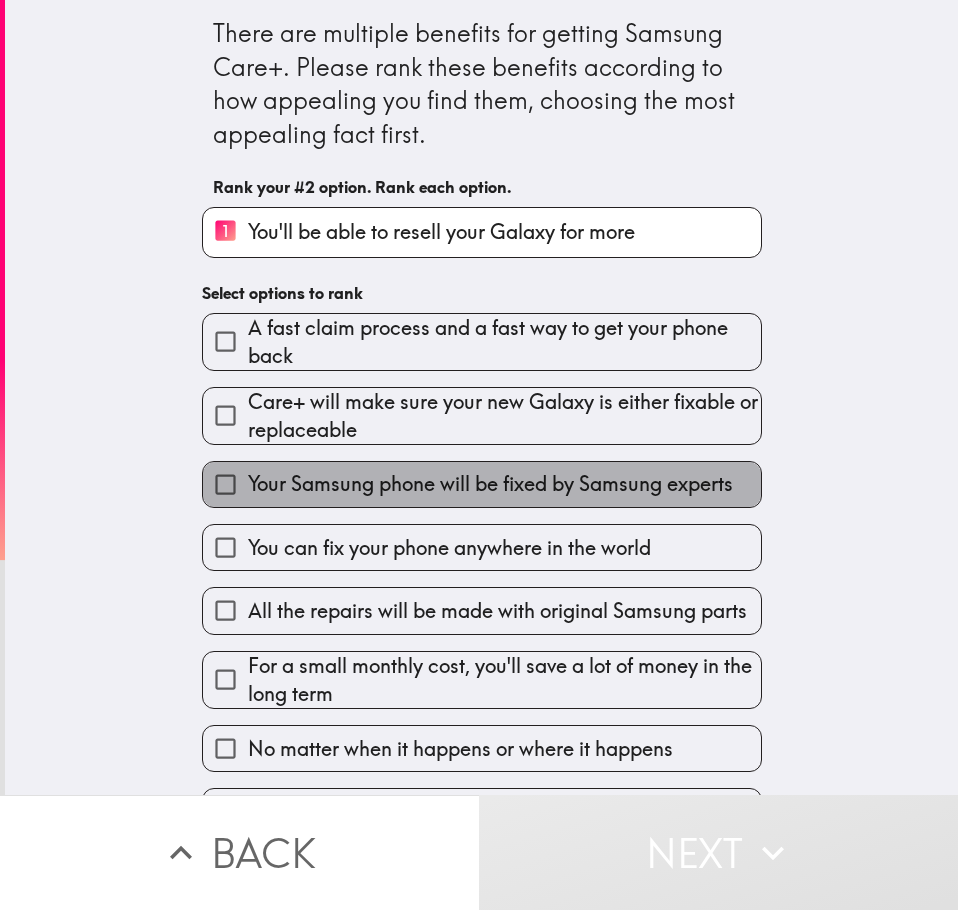 click on "Your Samsung phone will be fixed by Samsung experts" at bounding box center [490, 484] 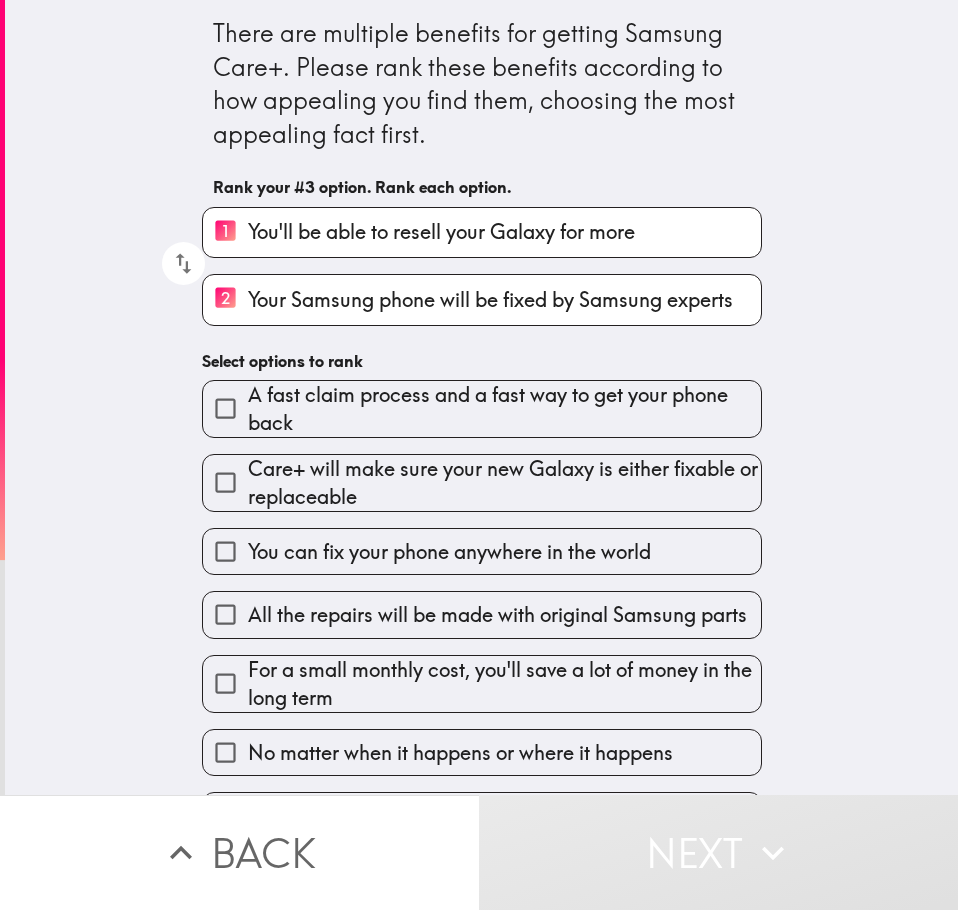 click on "All the repairs will be made with original Samsung parts" at bounding box center [497, 615] 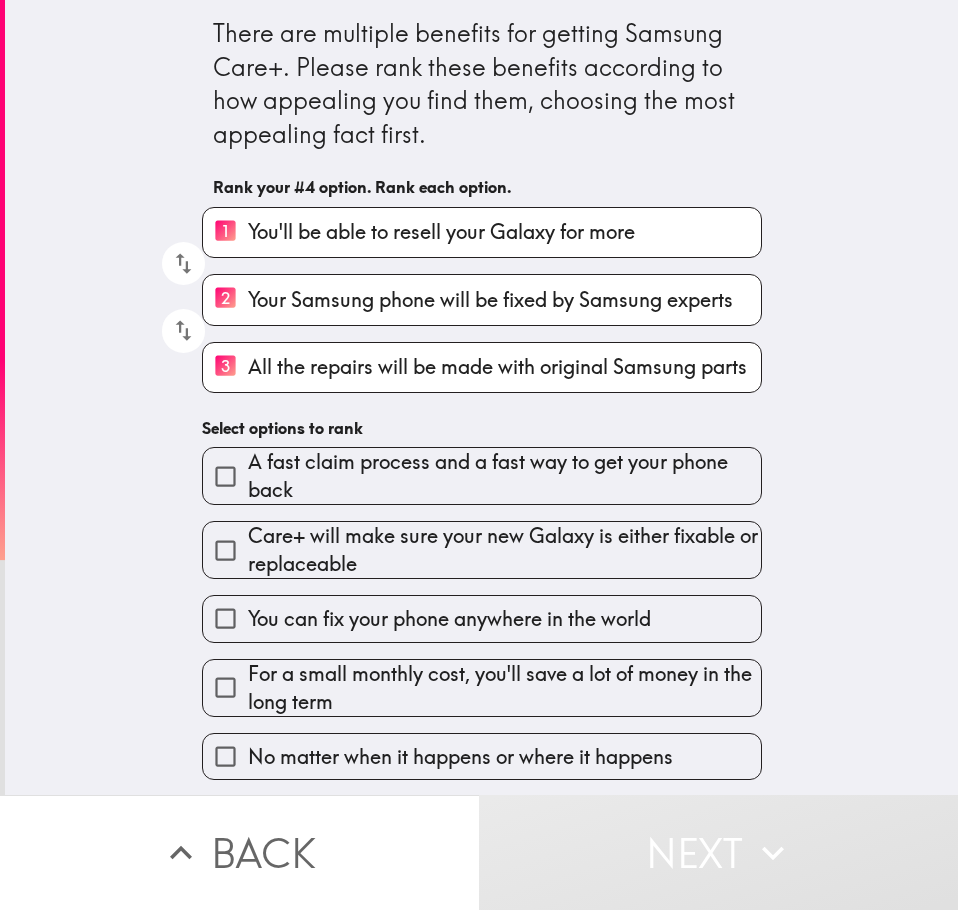 click on "You can fix your phone anywhere in the world" at bounding box center (449, 619) 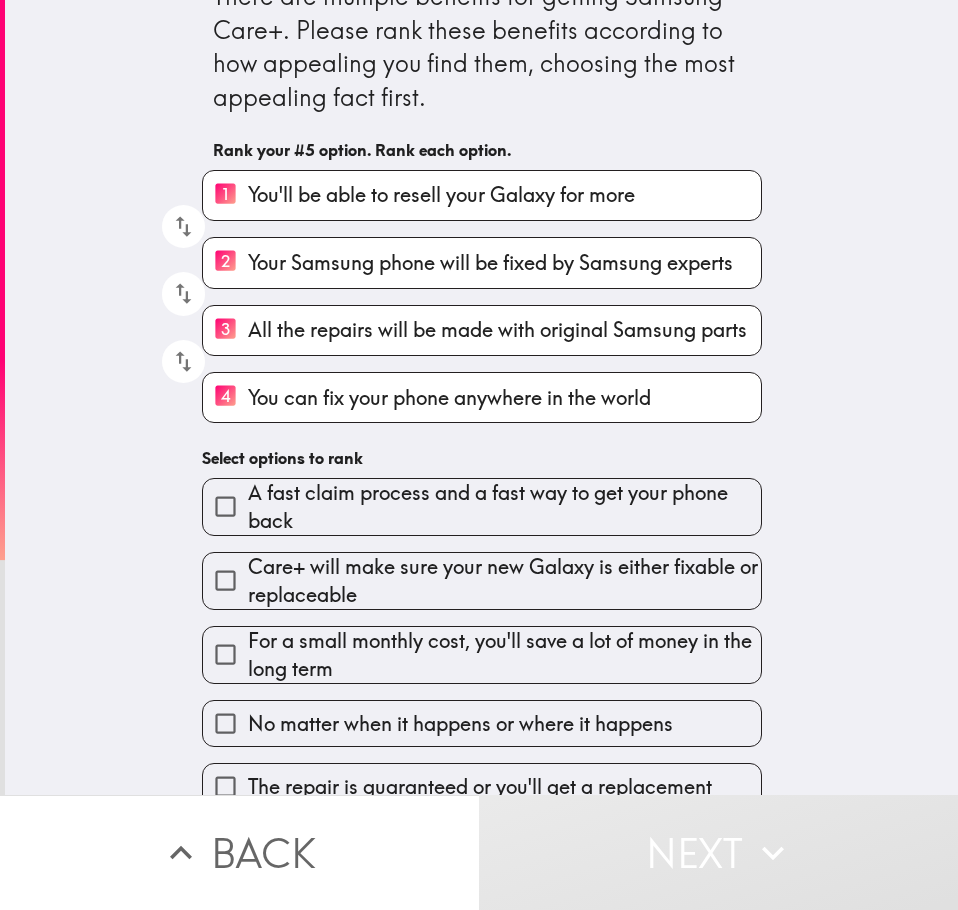 scroll, scrollTop: 68, scrollLeft: 0, axis: vertical 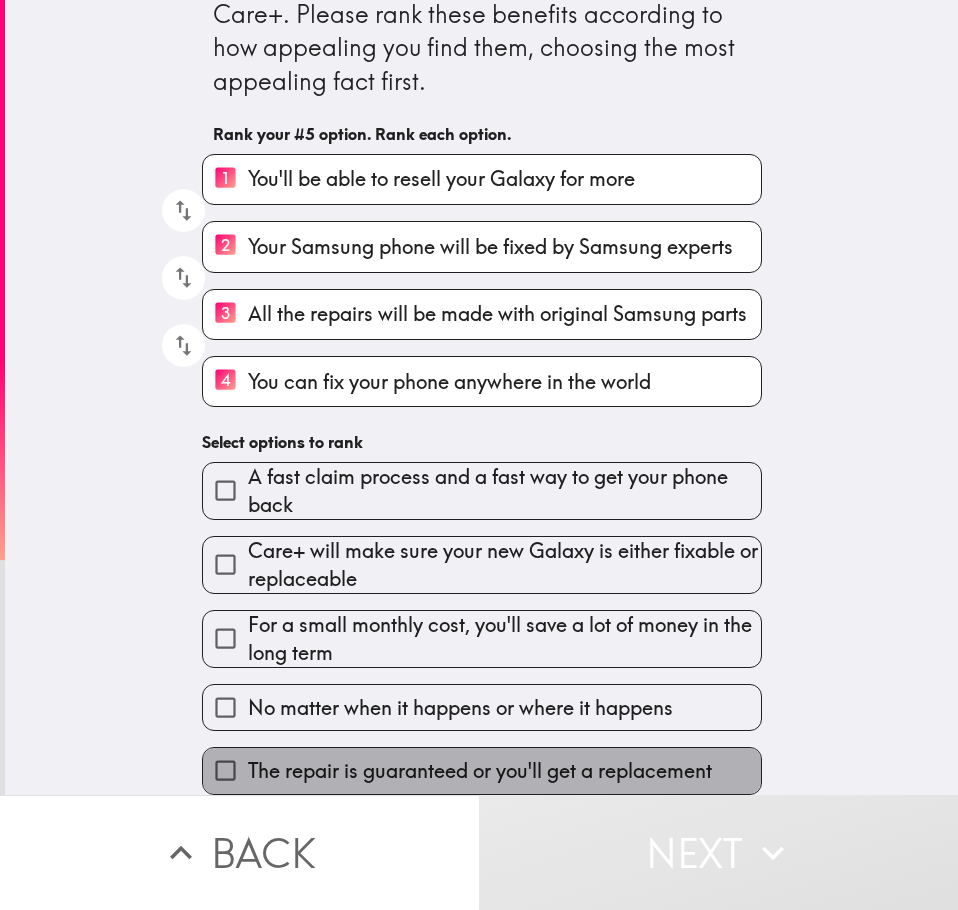 click on "The repair is guaranteed or you'll get a replacement" at bounding box center [482, 770] 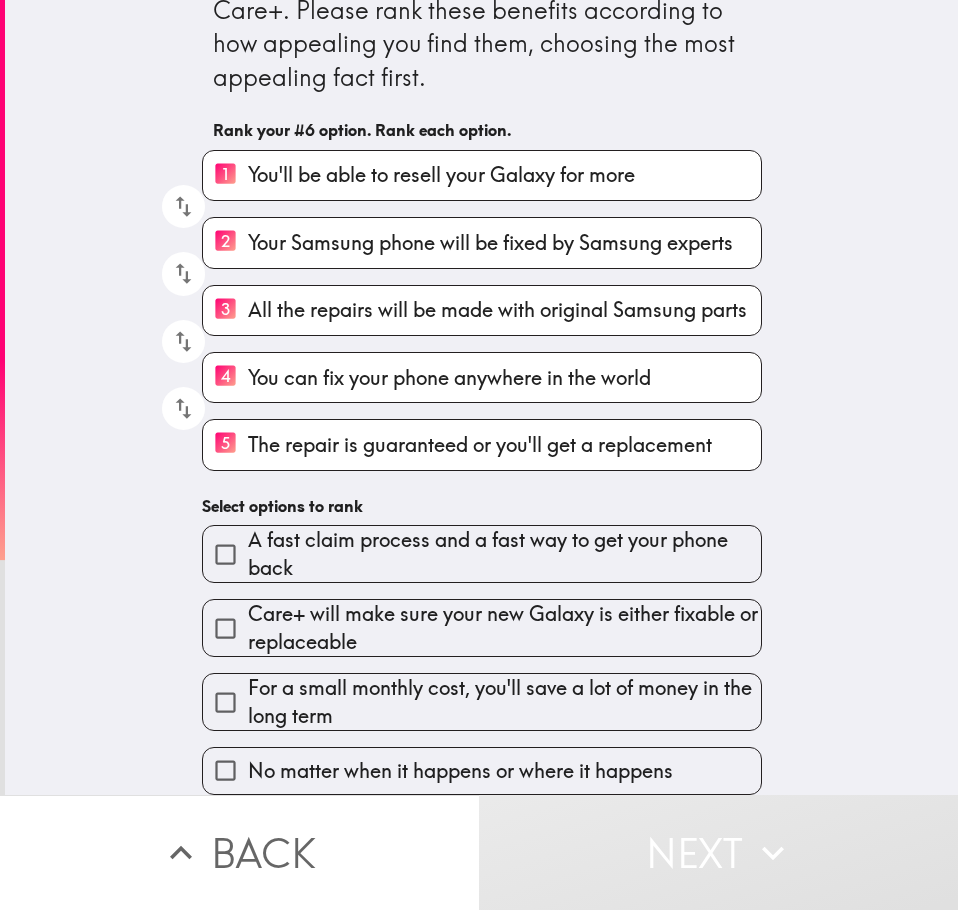 click on "Care+ will make sure your new Galaxy is either fixable or replaceable" at bounding box center (504, 628) 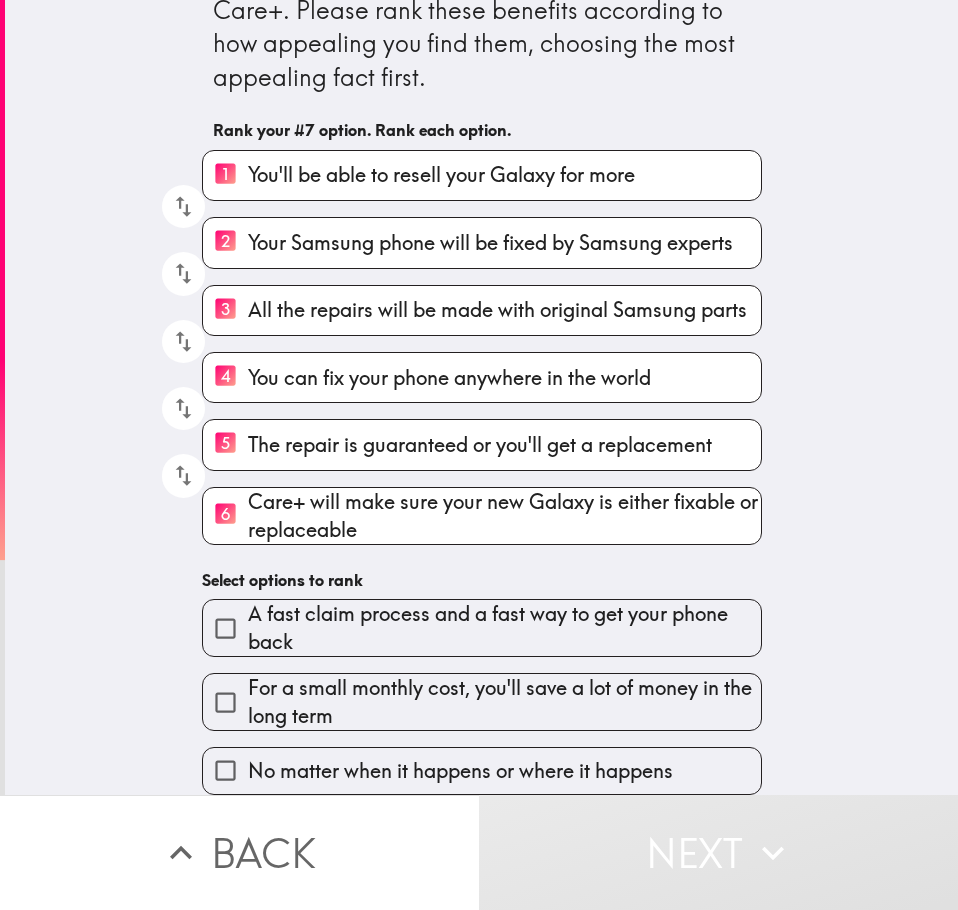 click on "A fast claim process and a fast way to get your phone back" at bounding box center [504, 628] 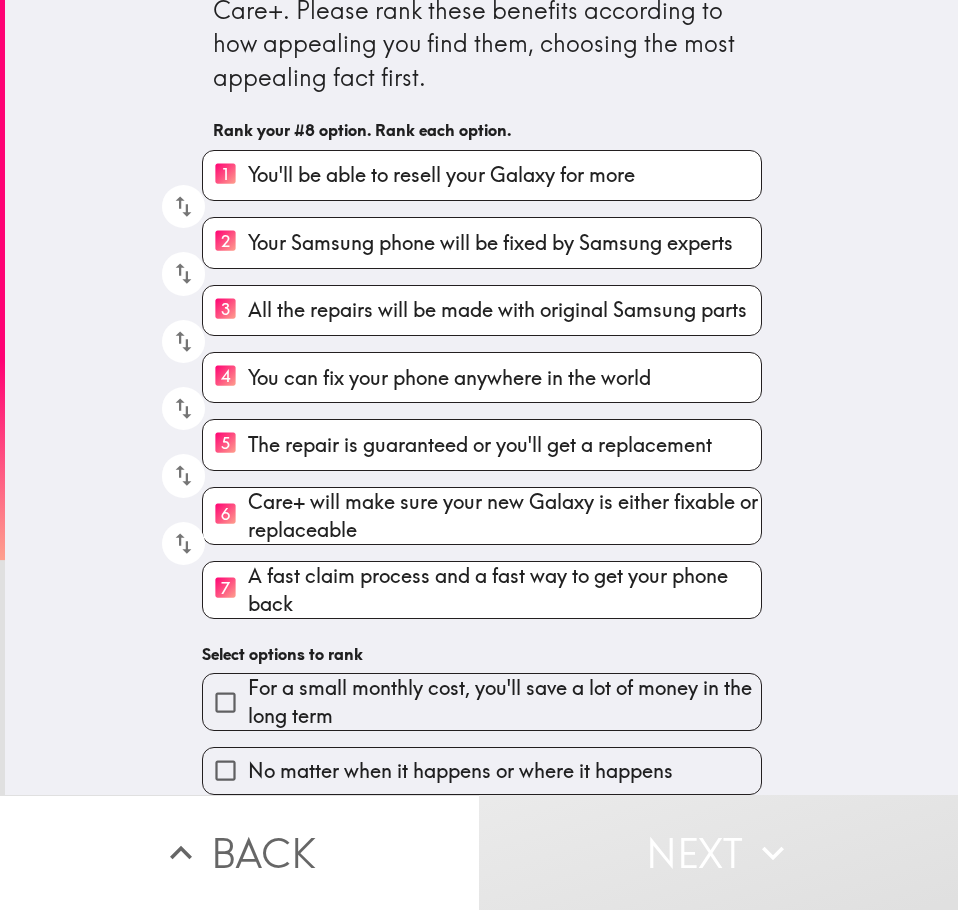 click on "For a small monthly cost, you'll save a lot of money in the long term" at bounding box center (504, 702) 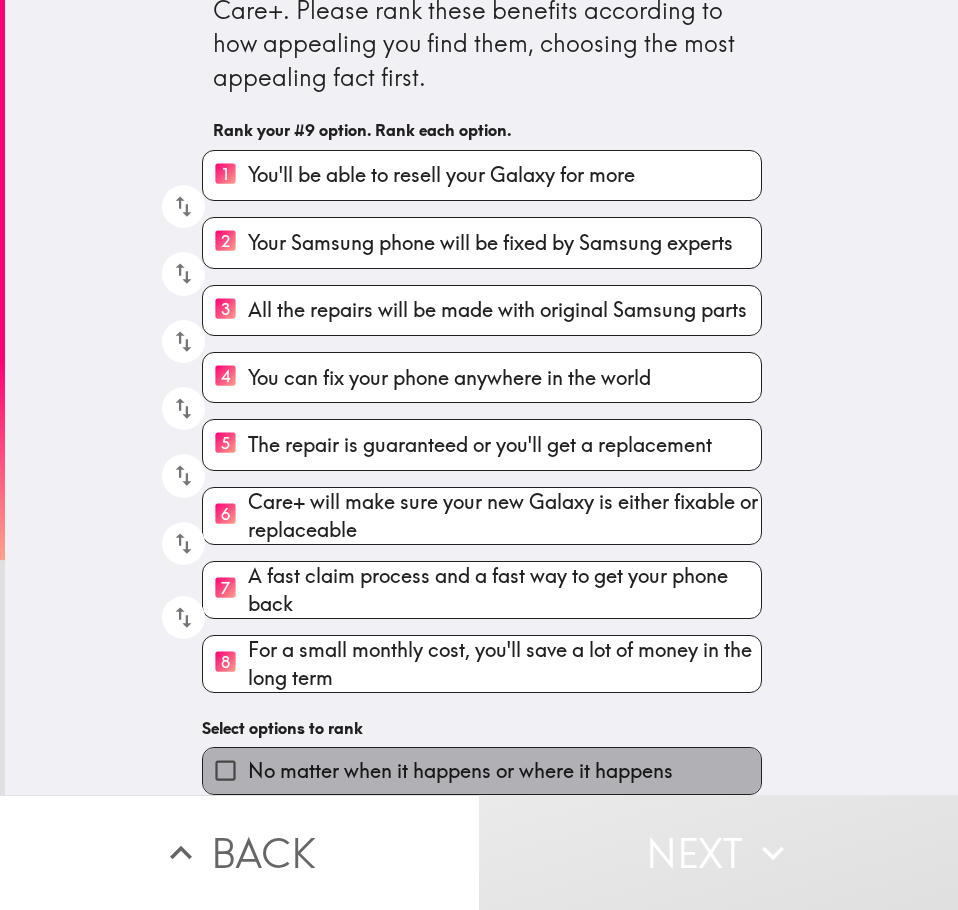 click on "No matter when it happens or where it happens" at bounding box center [460, 771] 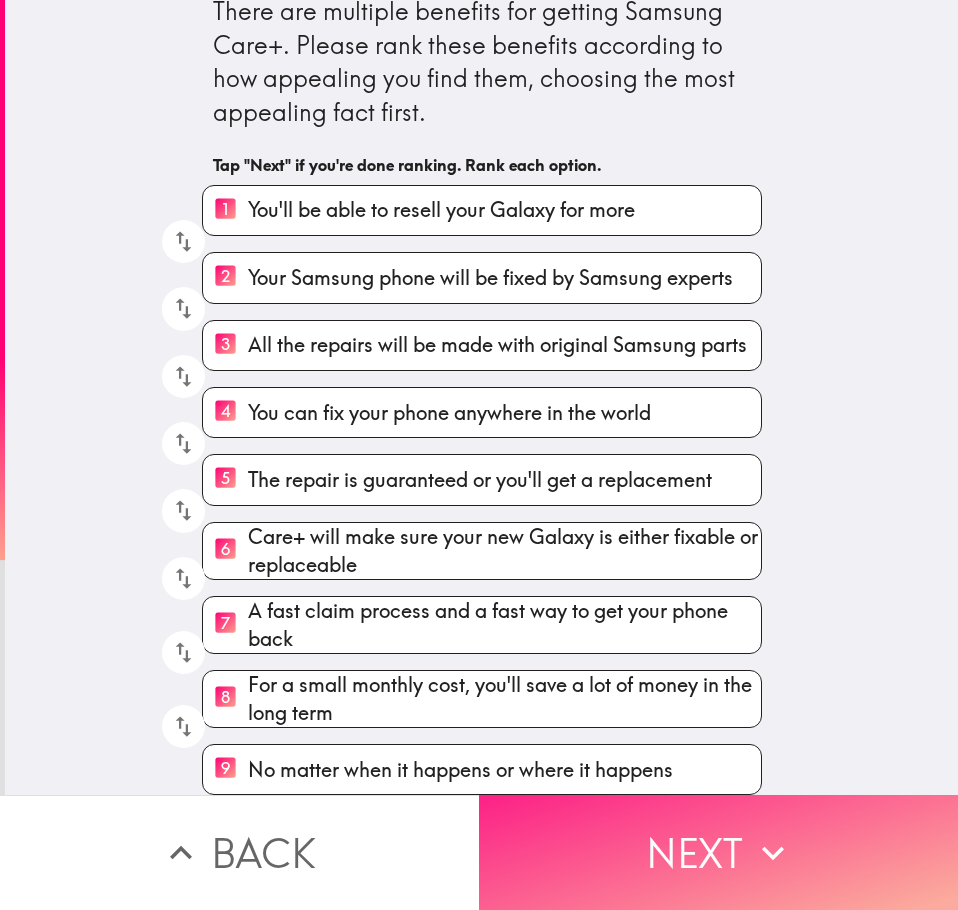 click on "Next" at bounding box center (718, 852) 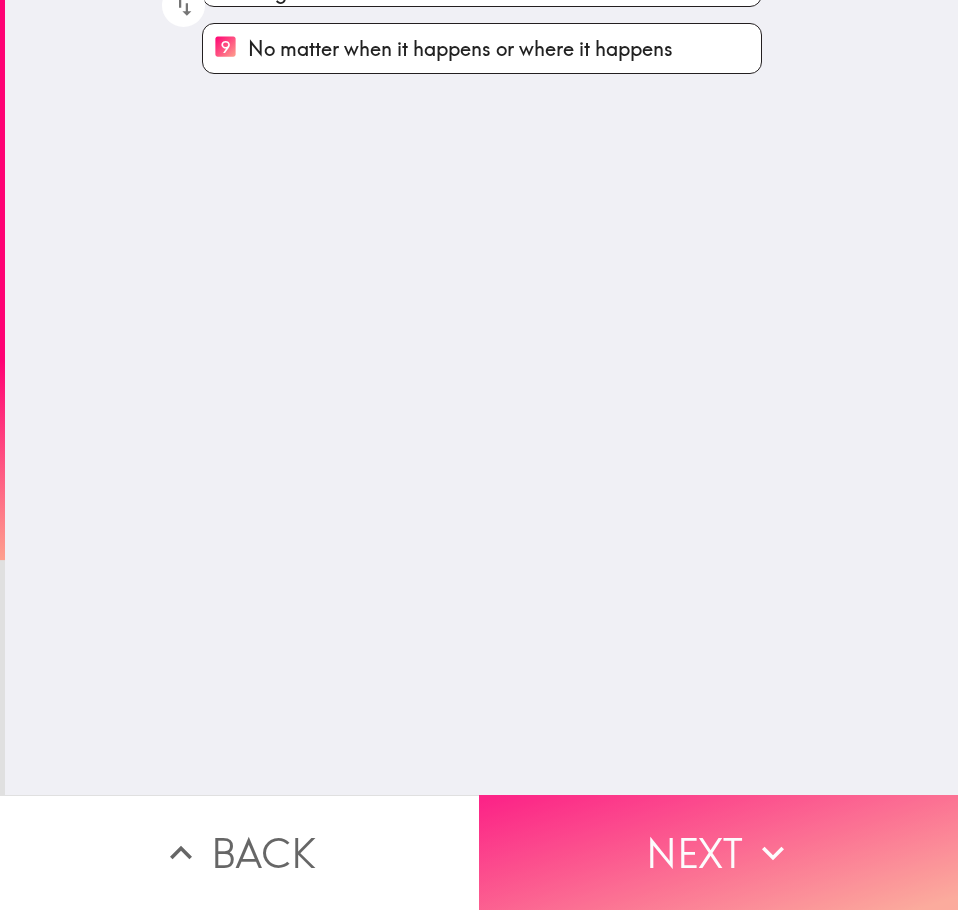 scroll, scrollTop: 0, scrollLeft: 0, axis: both 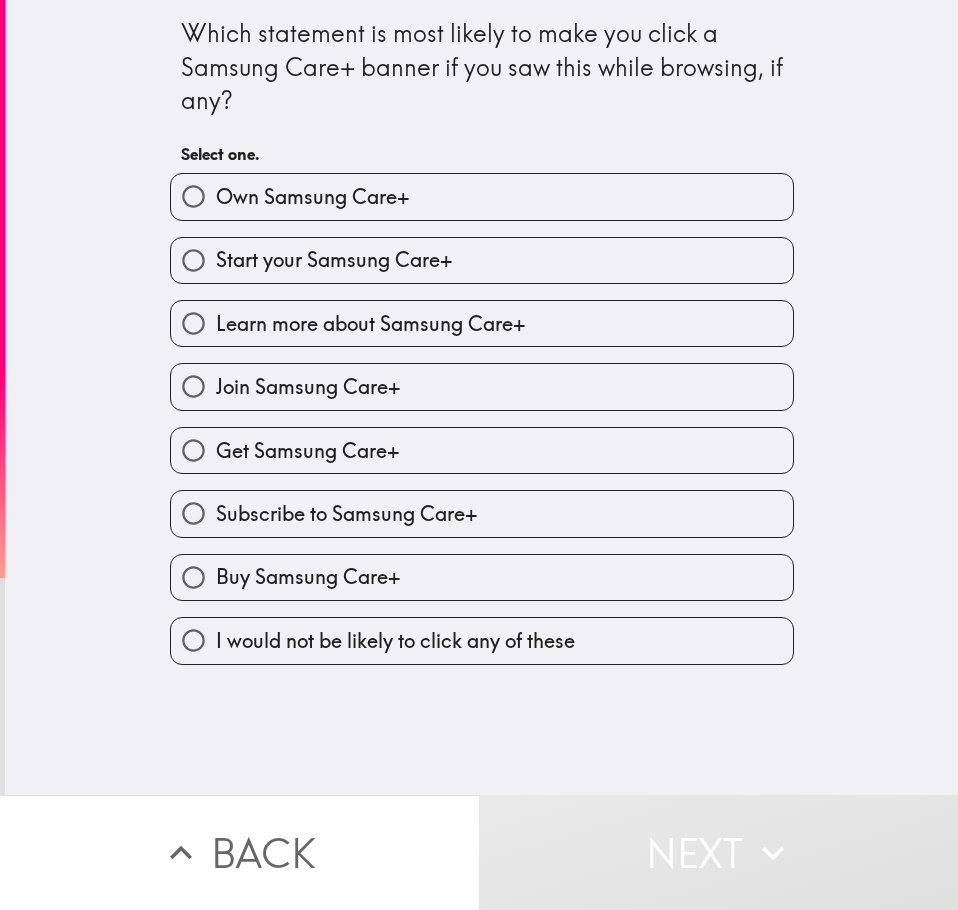 click on "Get Samsung Care+" at bounding box center [307, 451] 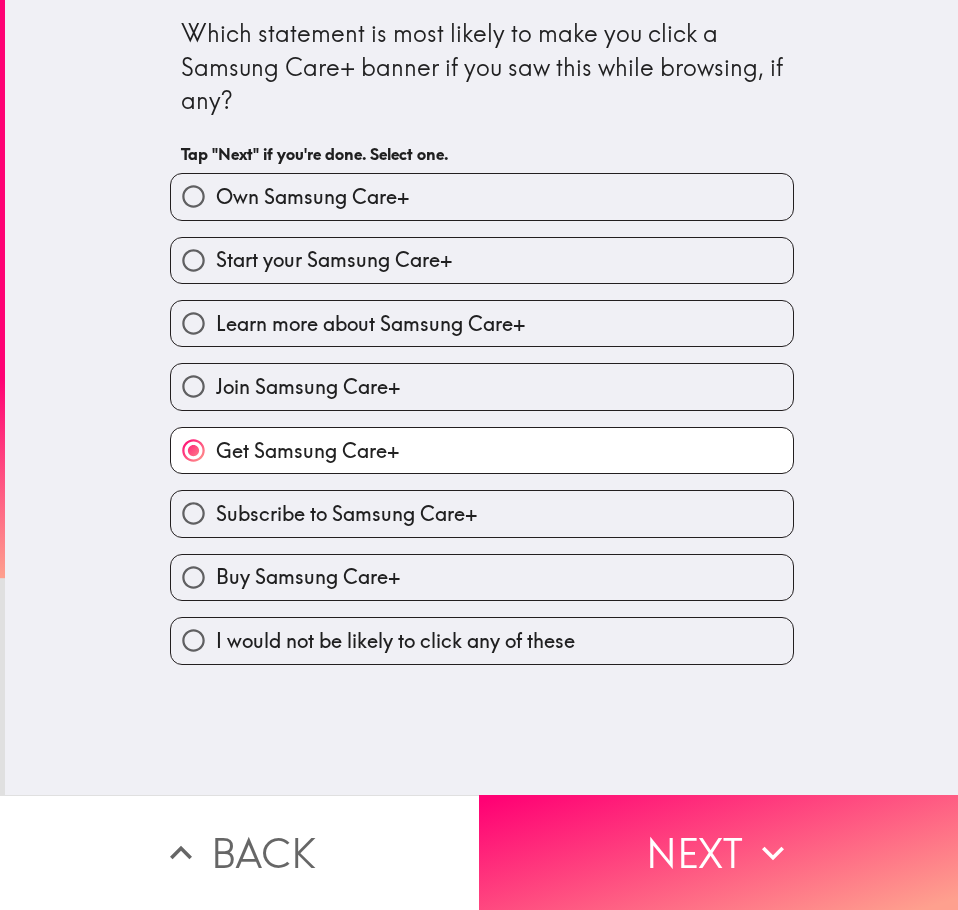 click on "Start your Samsung Care+" at bounding box center (334, 260) 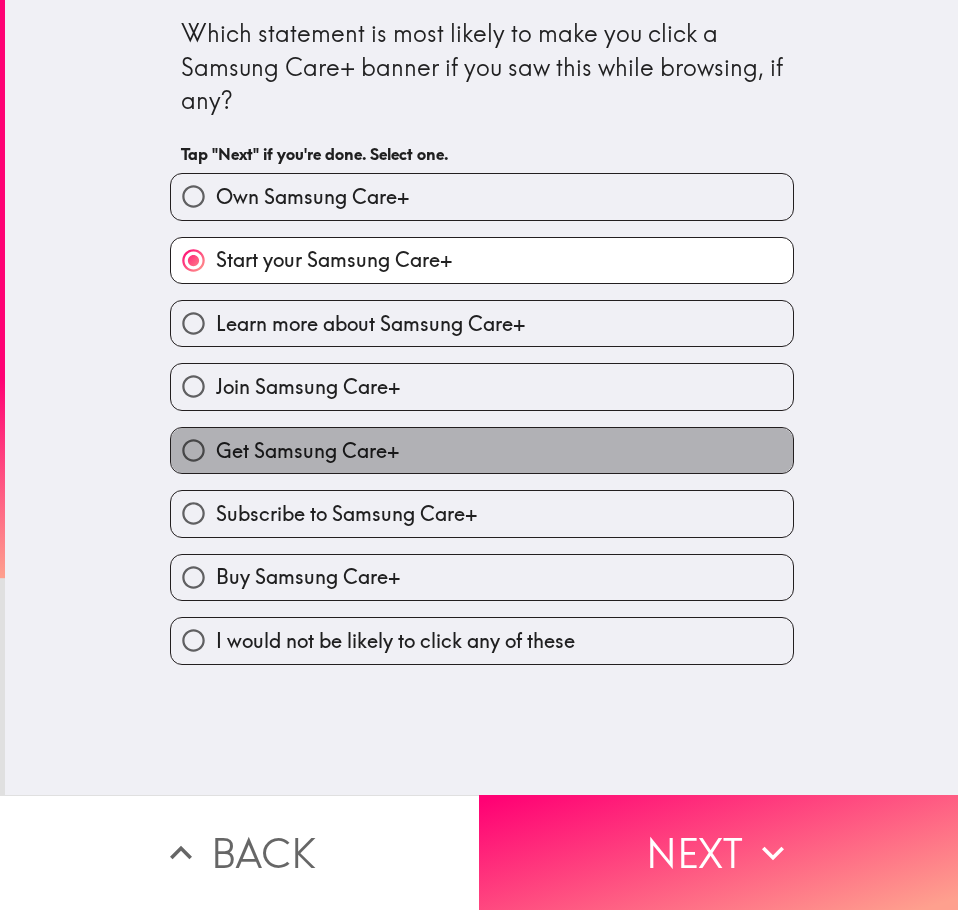 click on "Get Samsung Care+" at bounding box center (307, 451) 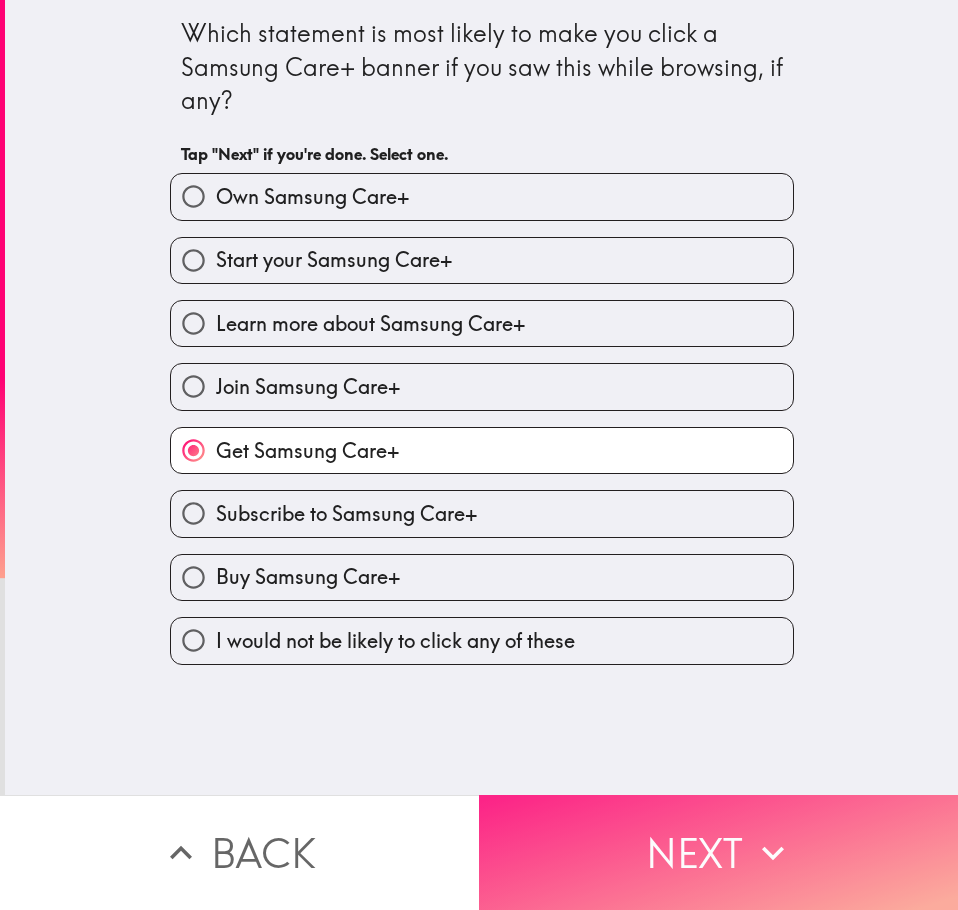 click 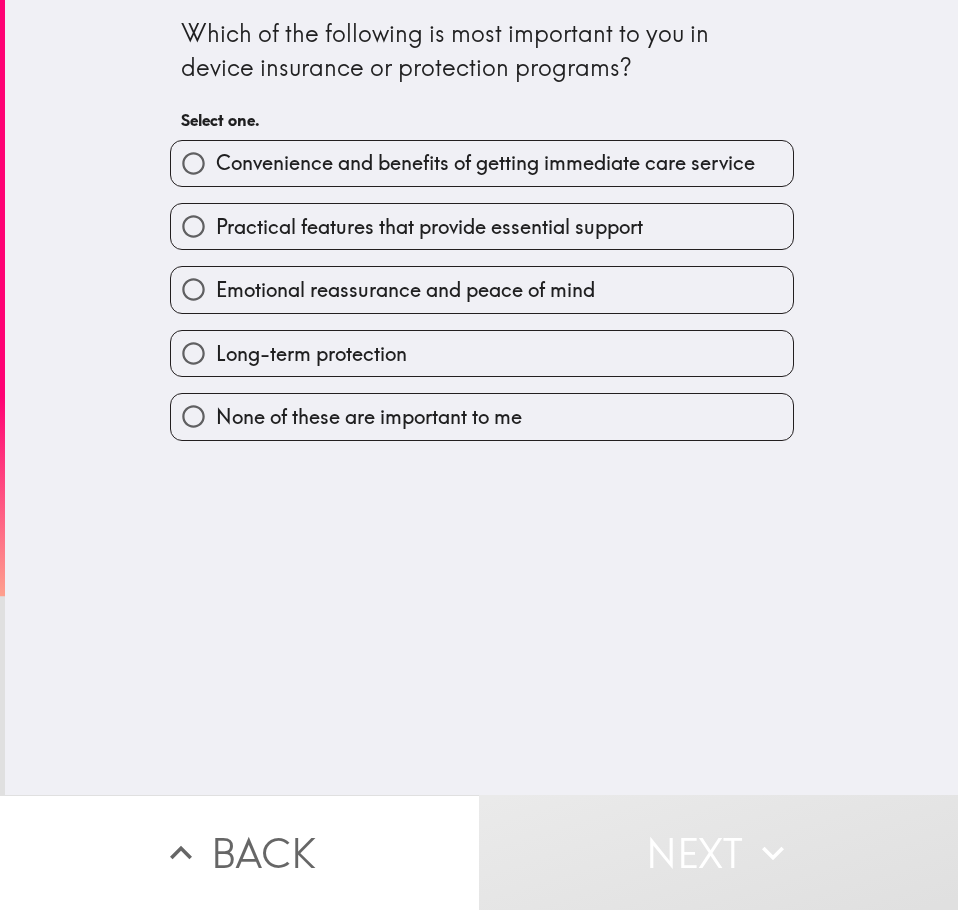 click on "Convenience and benefits of getting immediate care service" at bounding box center (482, 163) 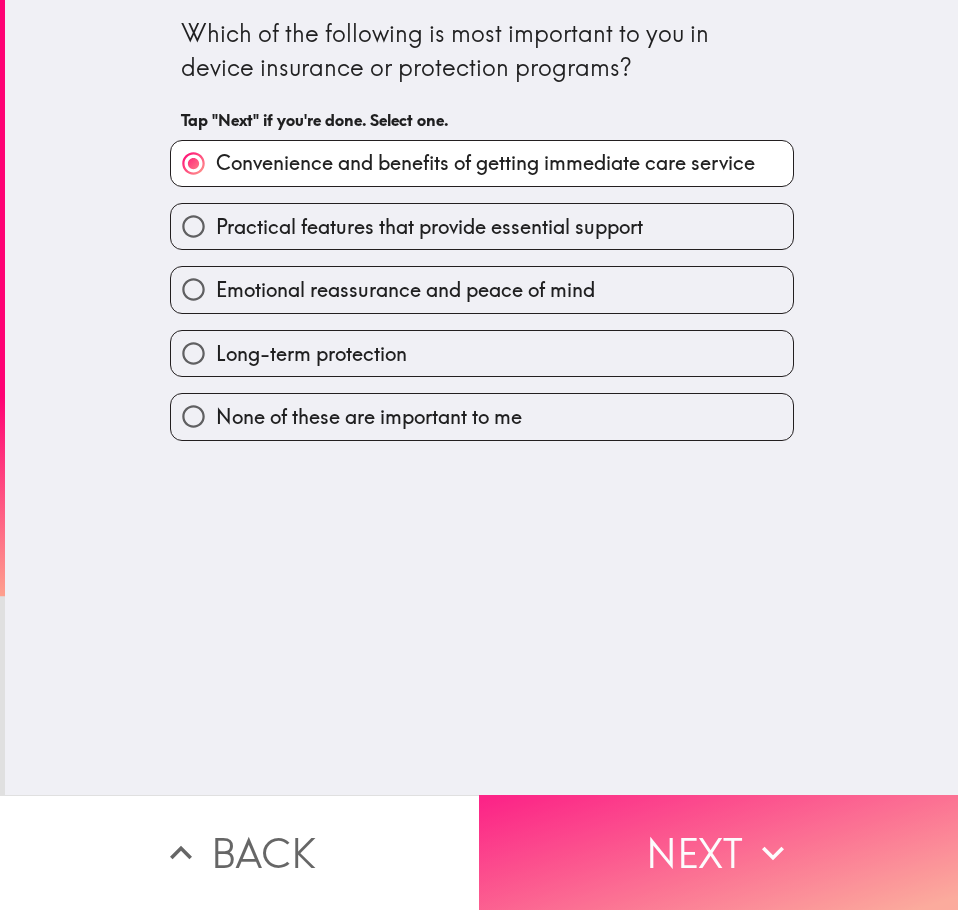 click on "Next" at bounding box center [718, 852] 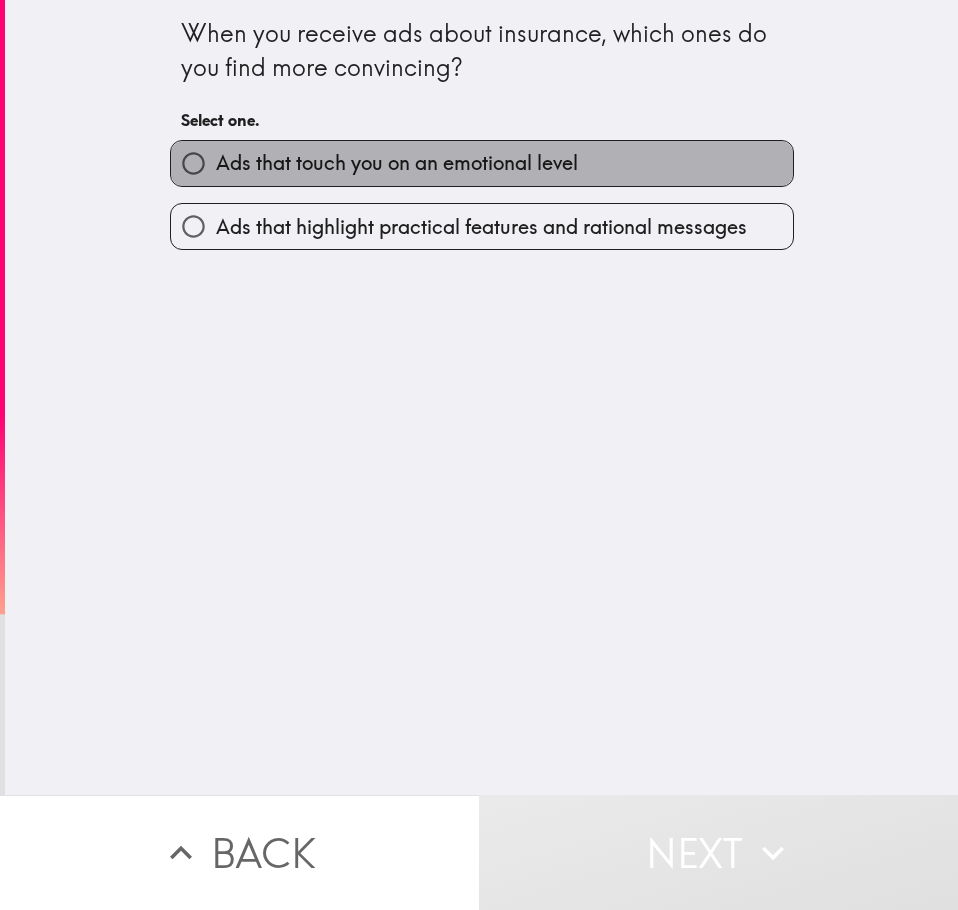 click on "Ads that touch you on an emotional level" at bounding box center [397, 163] 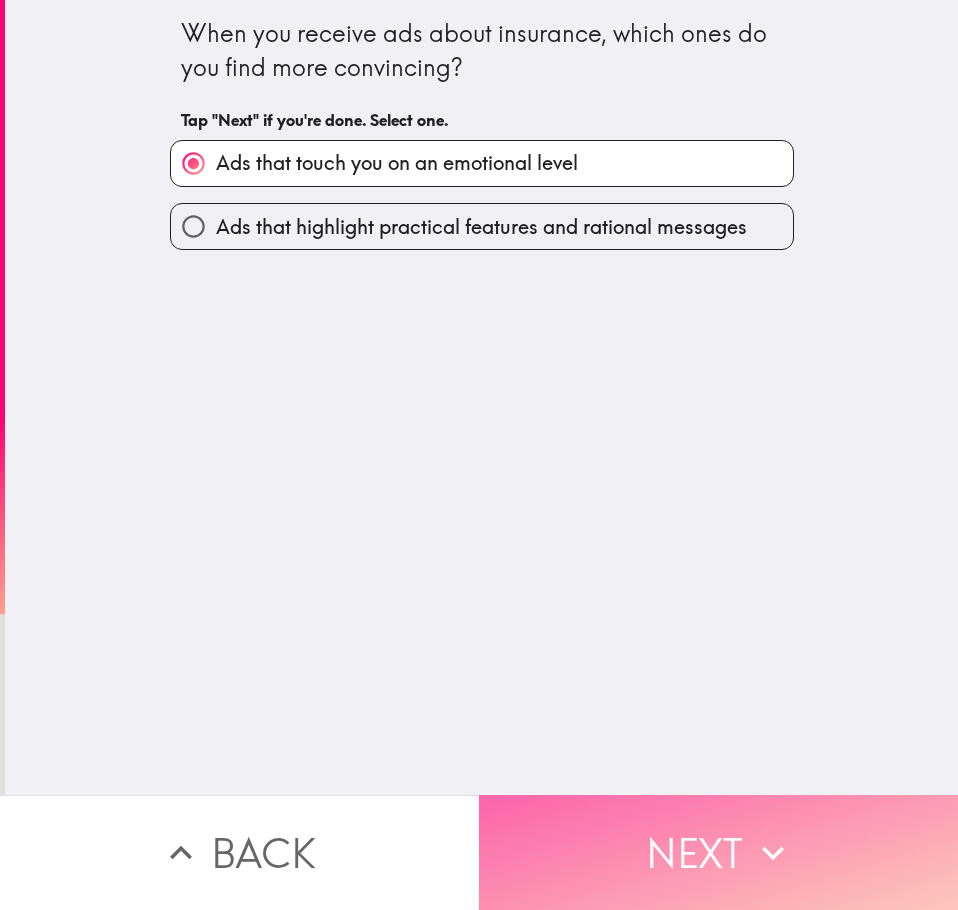 click on "Next" at bounding box center (718, 852) 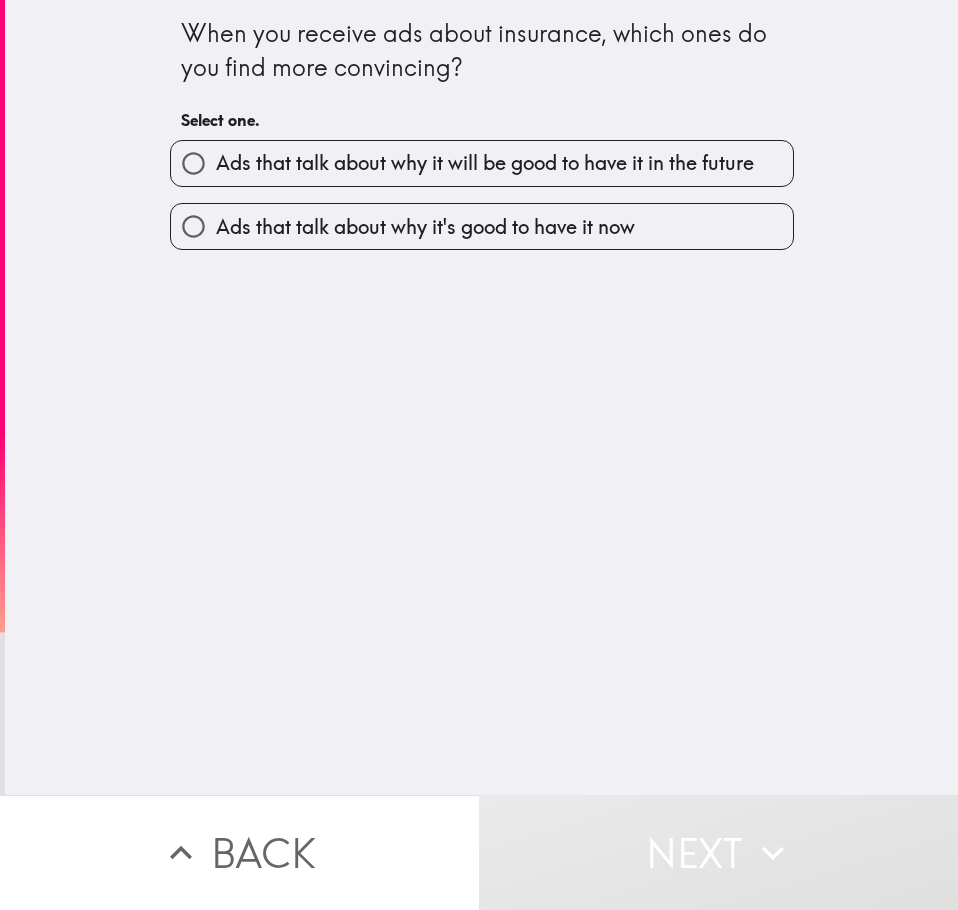click on "Ads that talk about why it will be good to have it in the future" at bounding box center (485, 163) 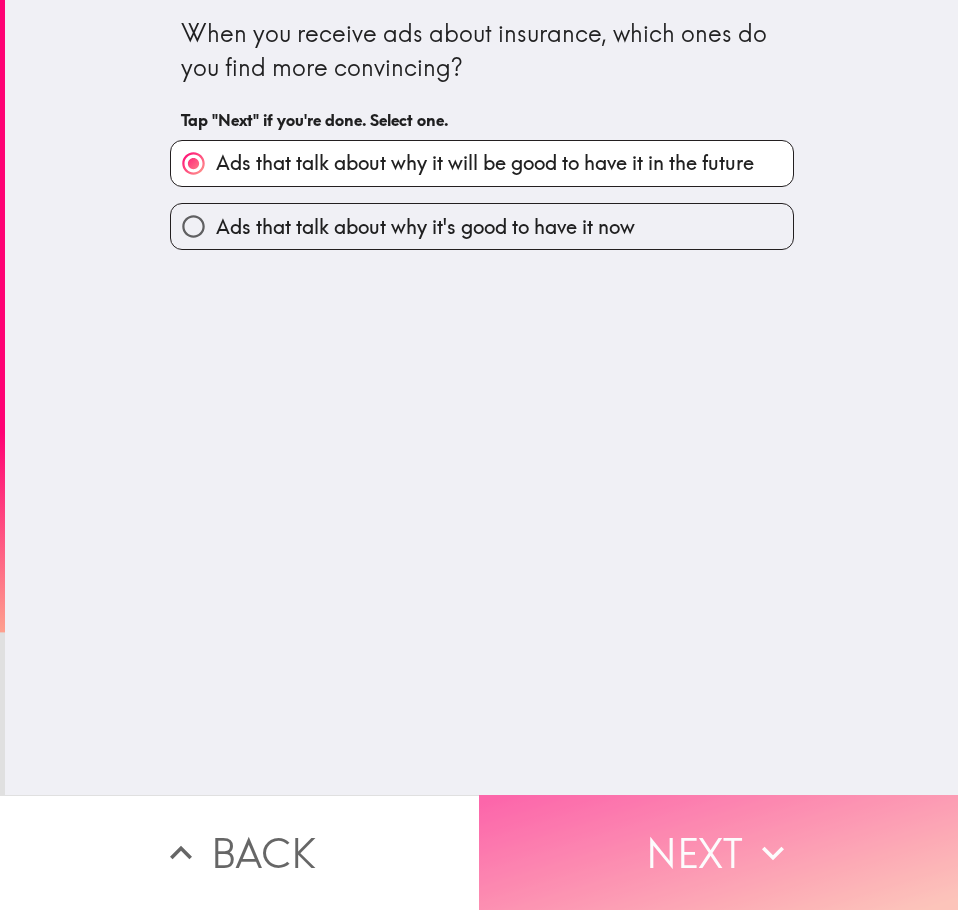 drag, startPoint x: 733, startPoint y: 797, endPoint x: 726, endPoint y: 806, distance: 11.401754 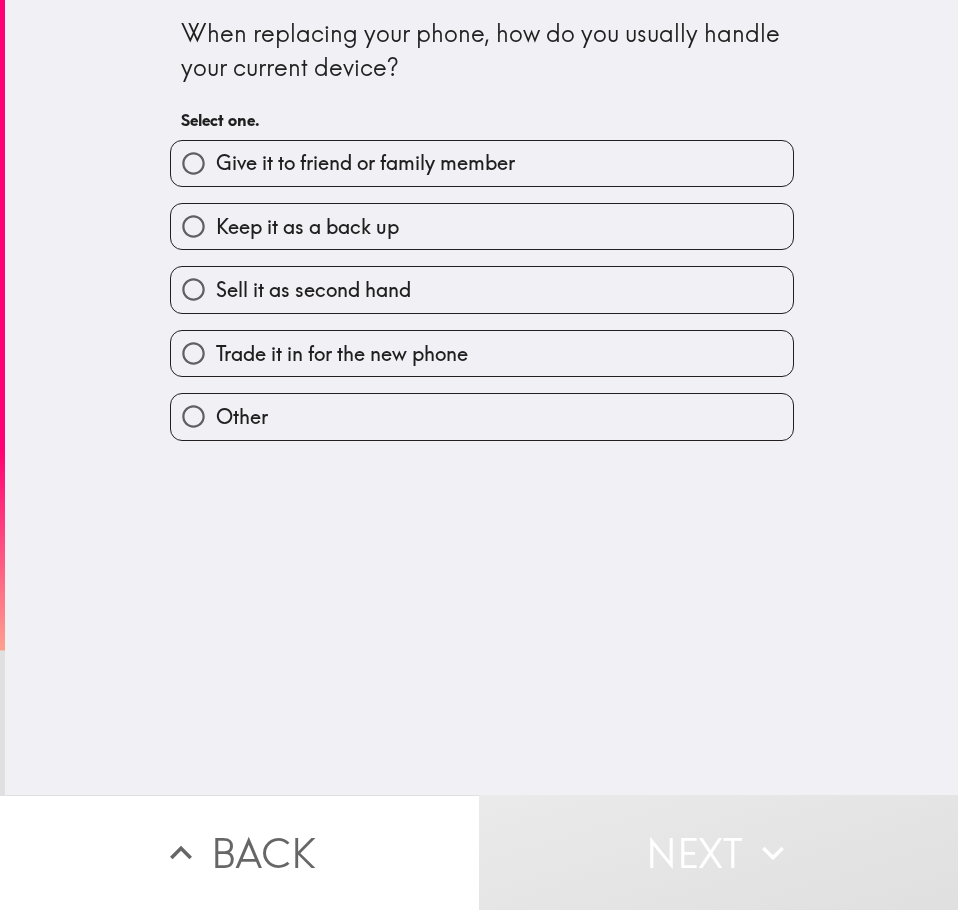 click on "Keep it as a back up" at bounding box center [307, 227] 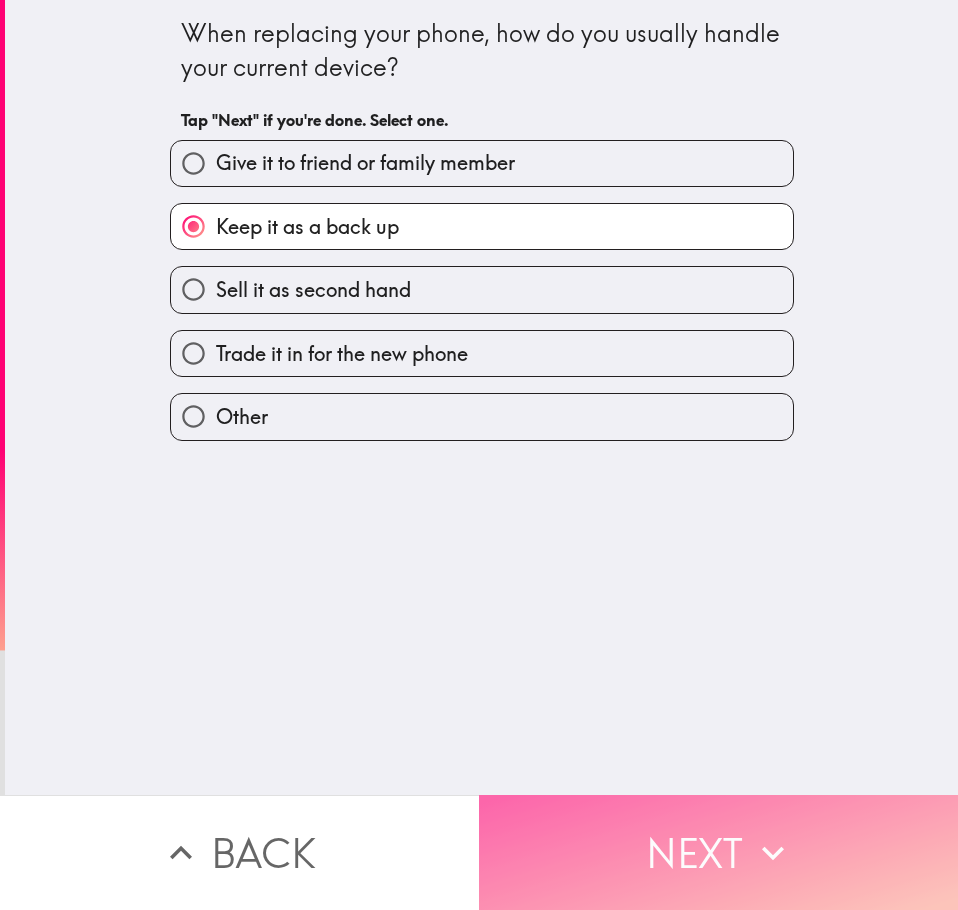 click on "Next" at bounding box center (718, 852) 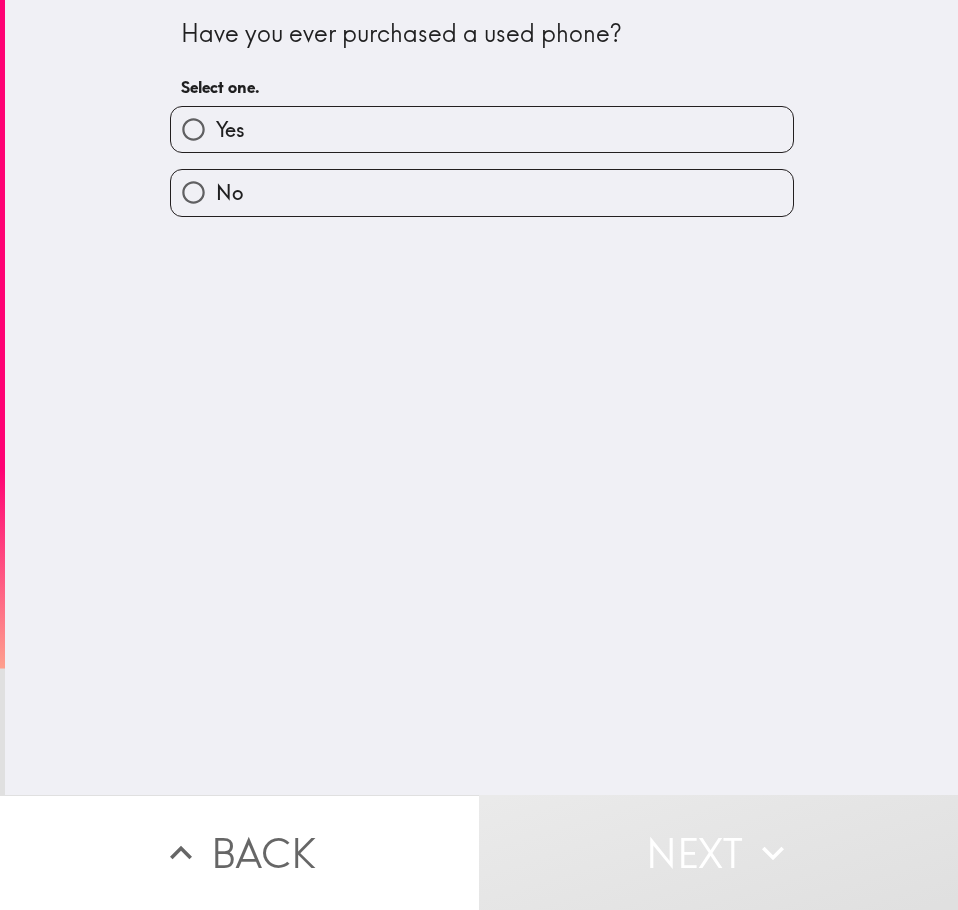 click on "Yes" at bounding box center (482, 129) 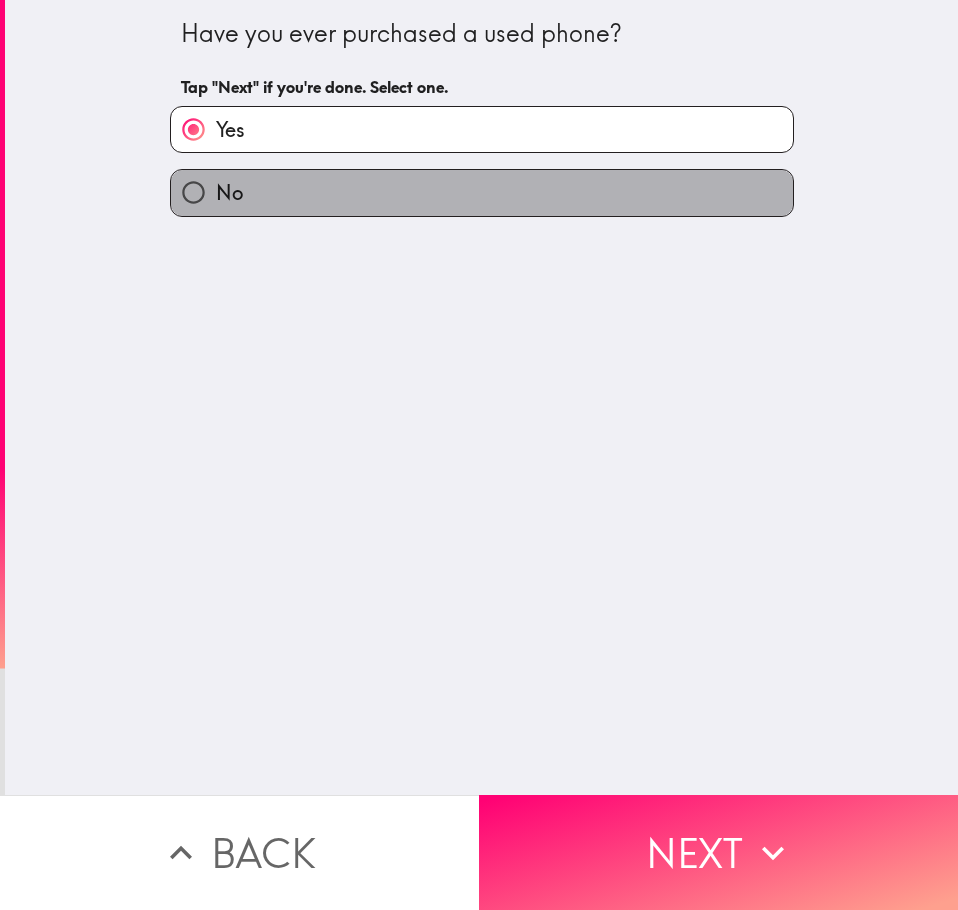 click on "No" at bounding box center (482, 192) 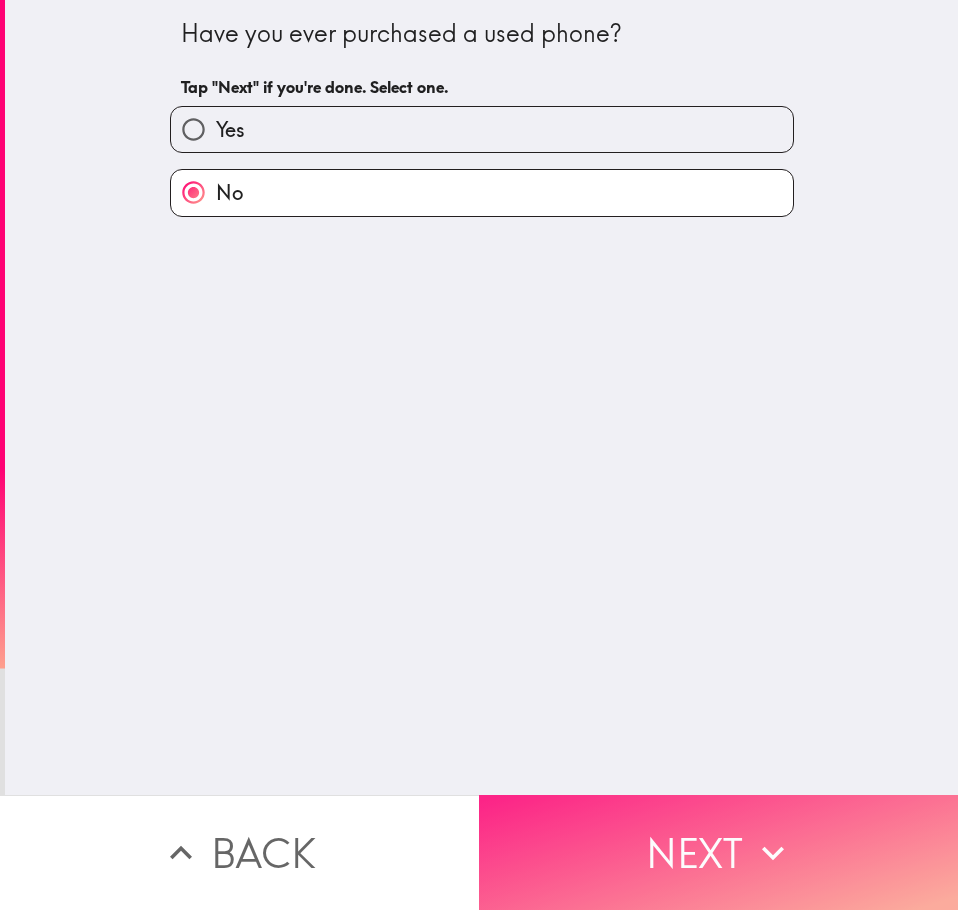 click on "Next" at bounding box center [718, 852] 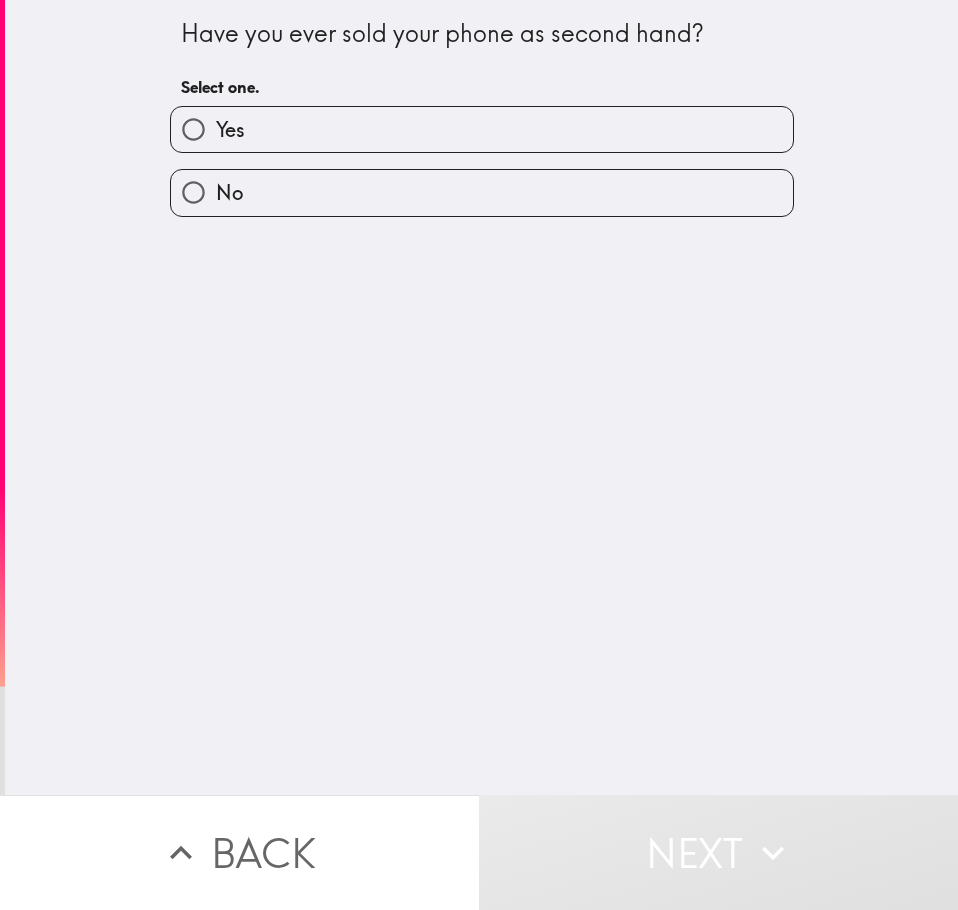 click on "No" at bounding box center (482, 192) 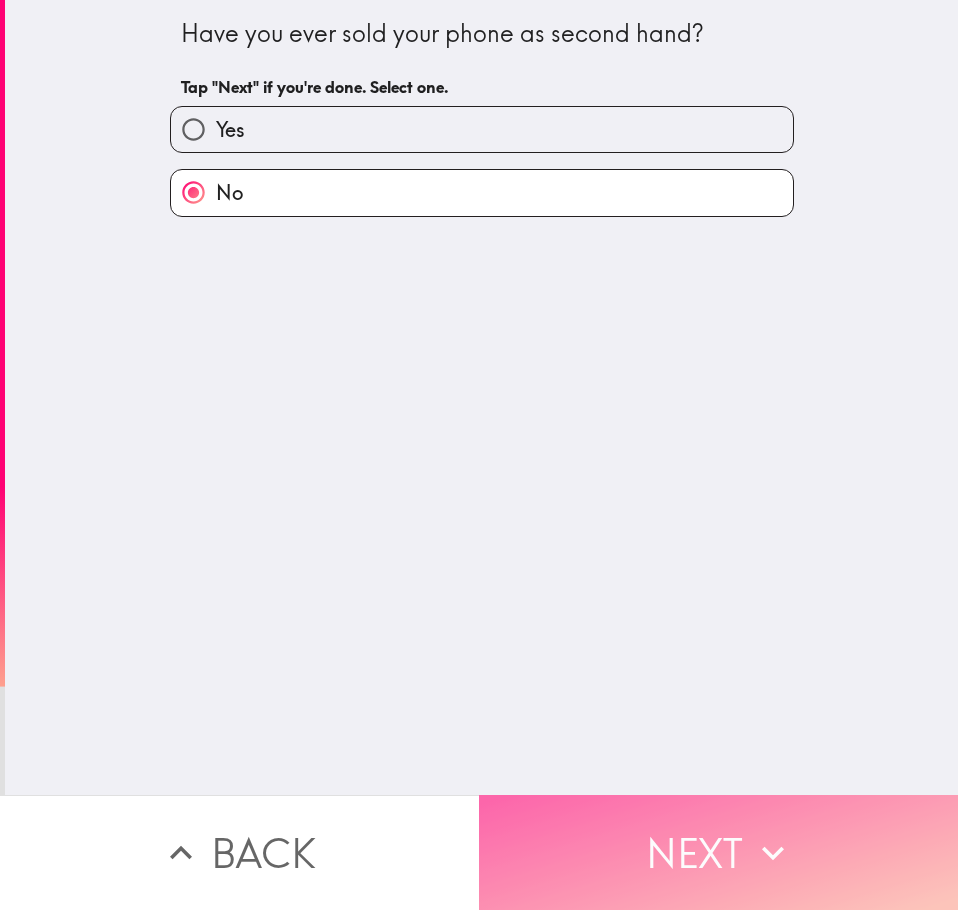 click on "Next" at bounding box center (718, 852) 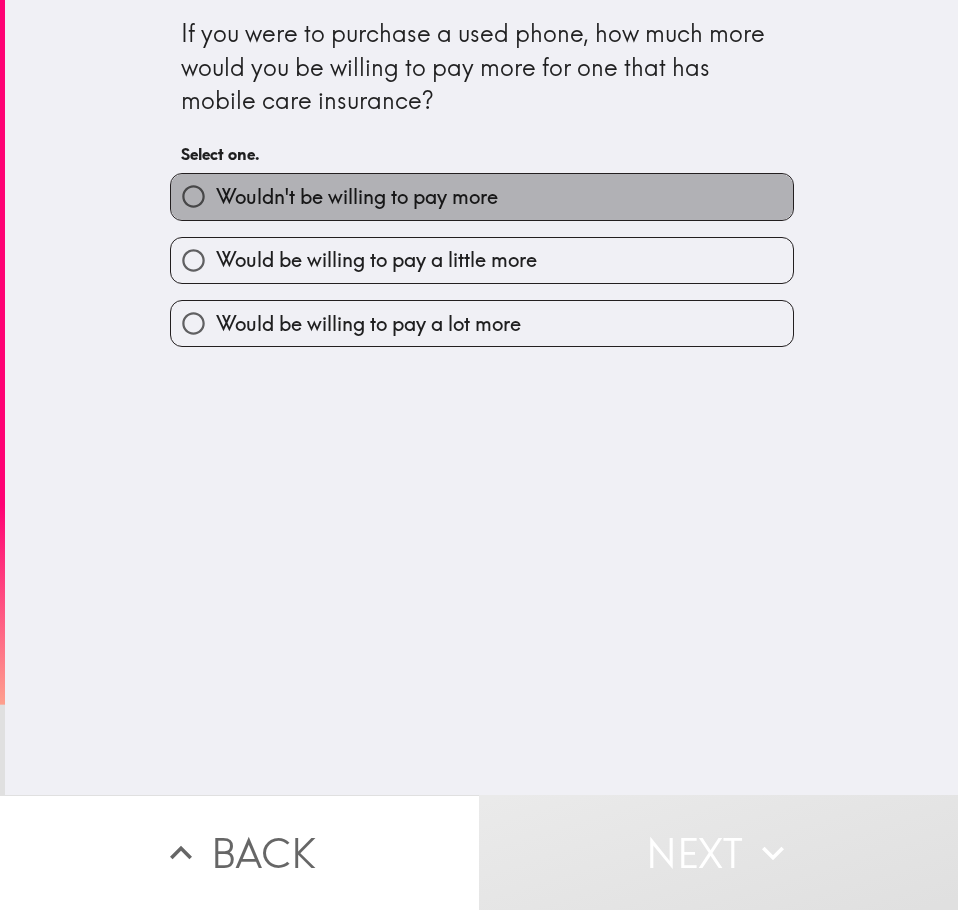 click on "Wouldn't be willing to pay more" at bounding box center [357, 197] 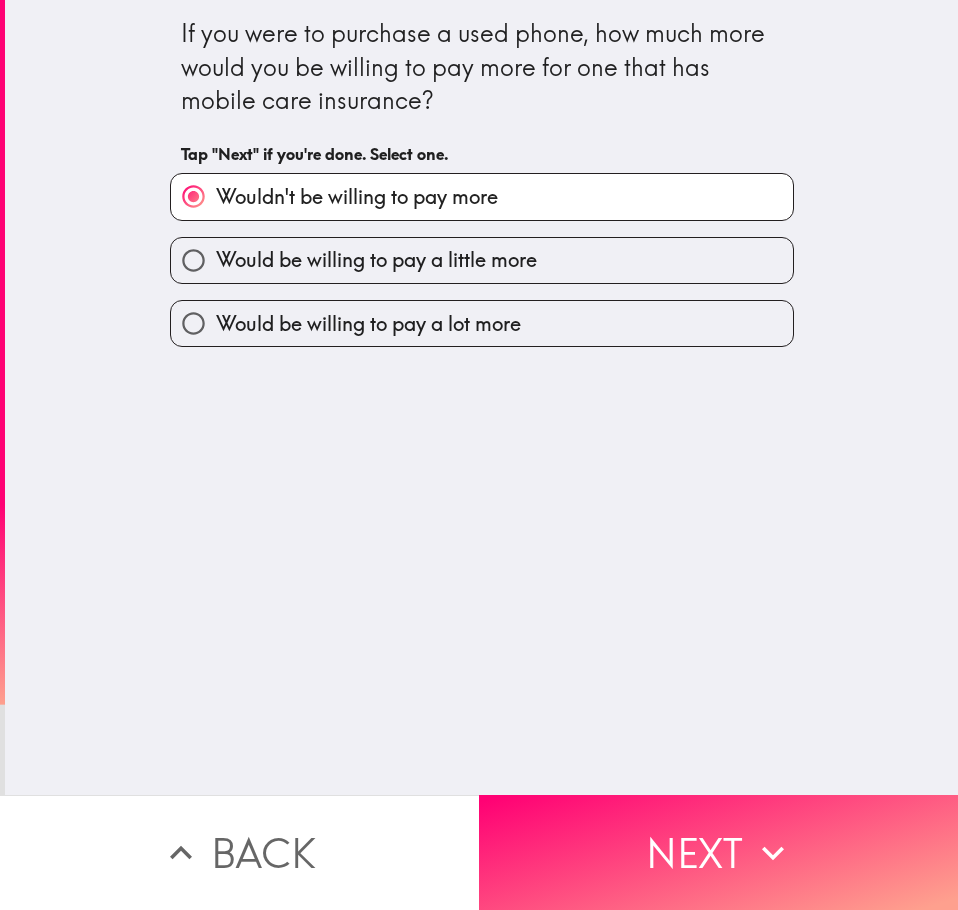 click on "Wouldn't be willing to pay more" at bounding box center (357, 197) 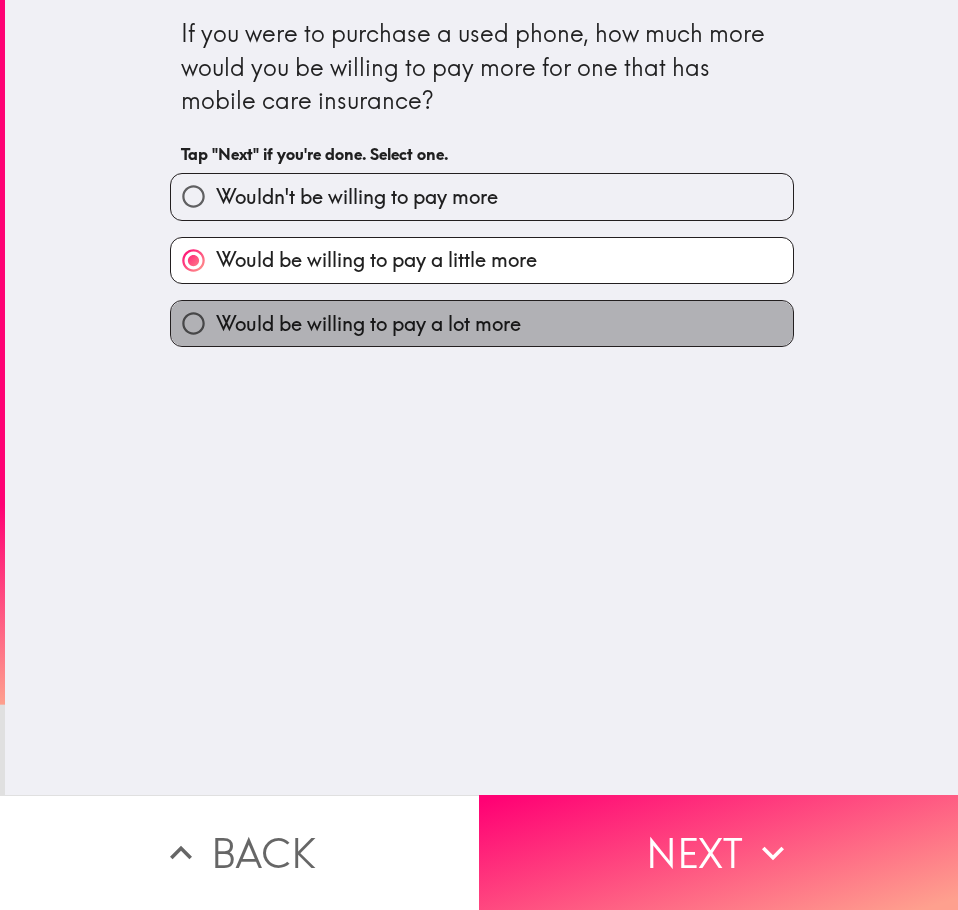 click on "Would be willing to pay a lot more" at bounding box center (368, 324) 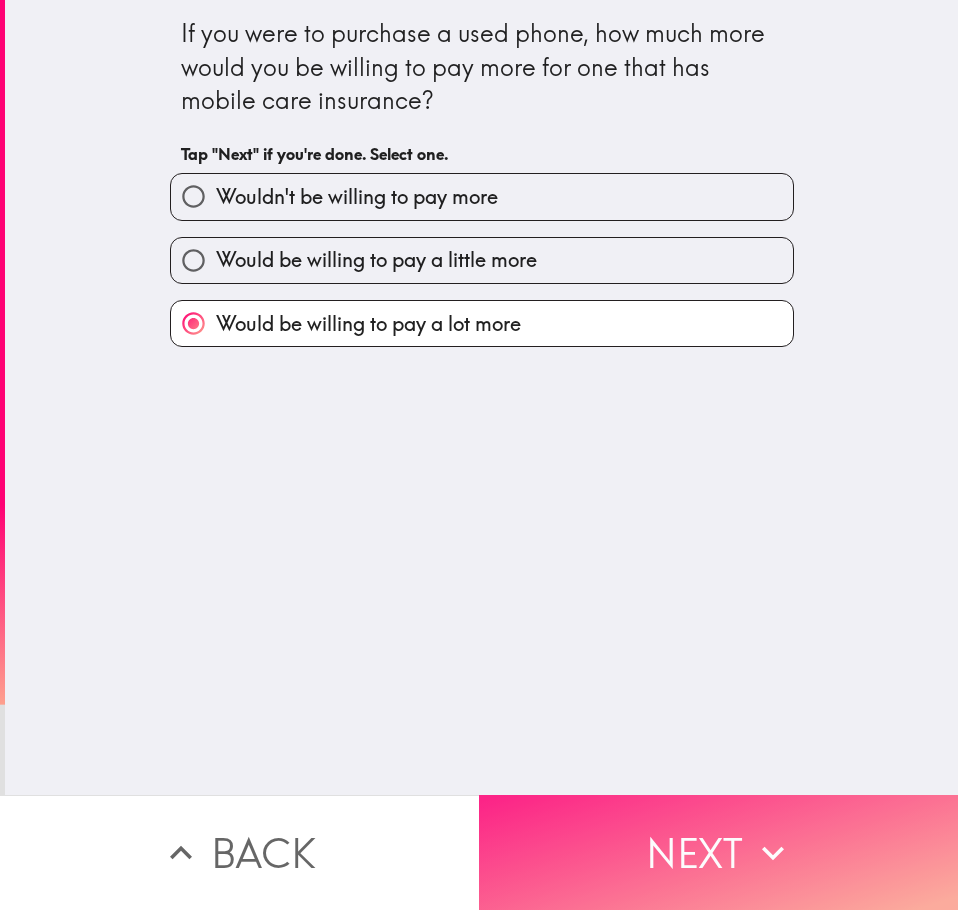 click on "Next" at bounding box center [718, 852] 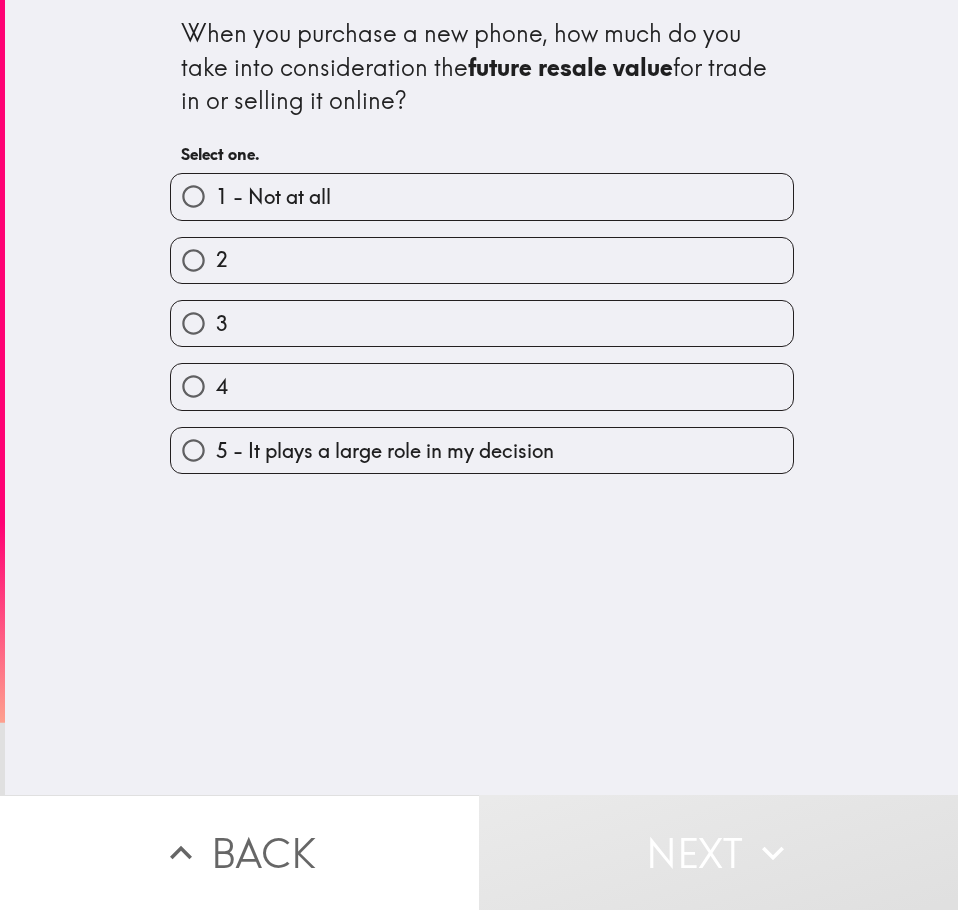 click on "4" at bounding box center [482, 386] 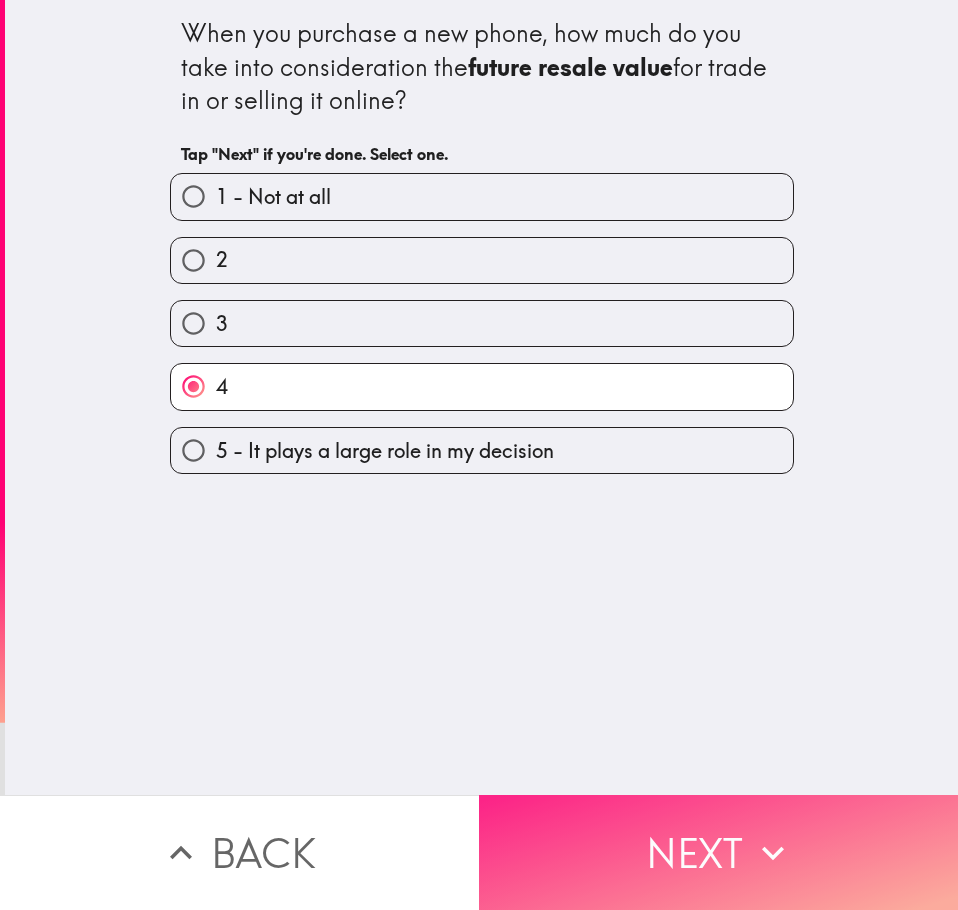 click 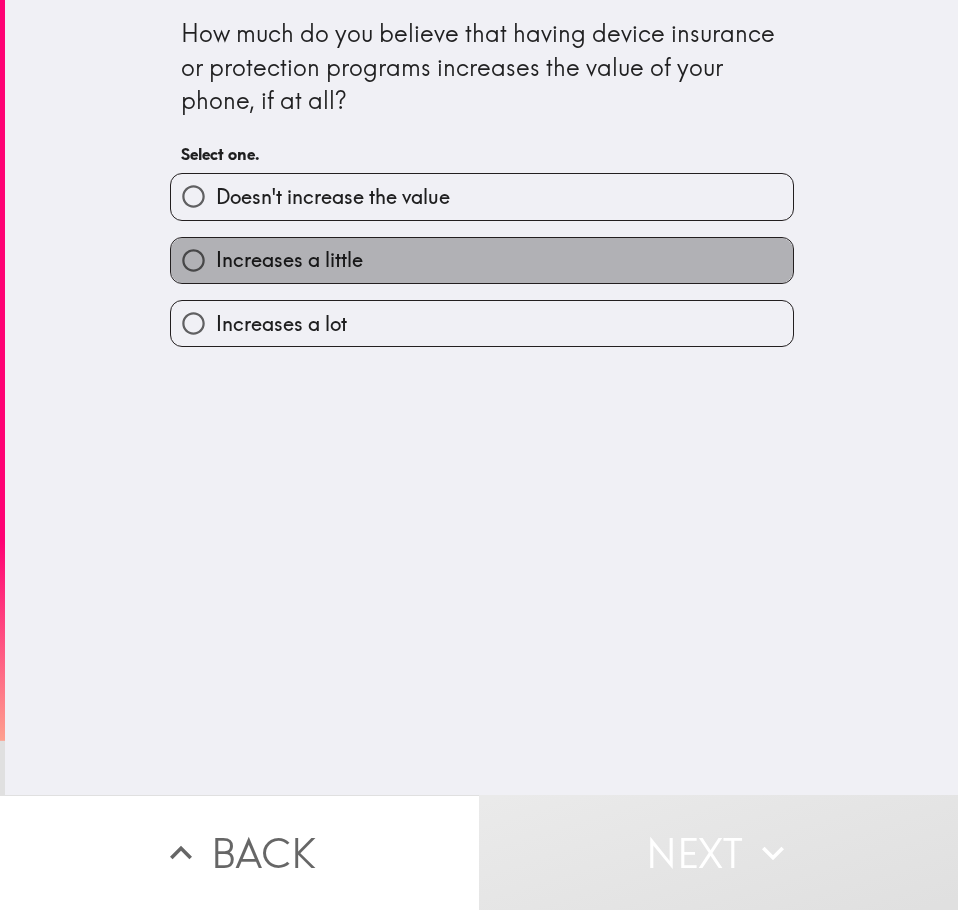 click on "Increases a little" at bounding box center [482, 260] 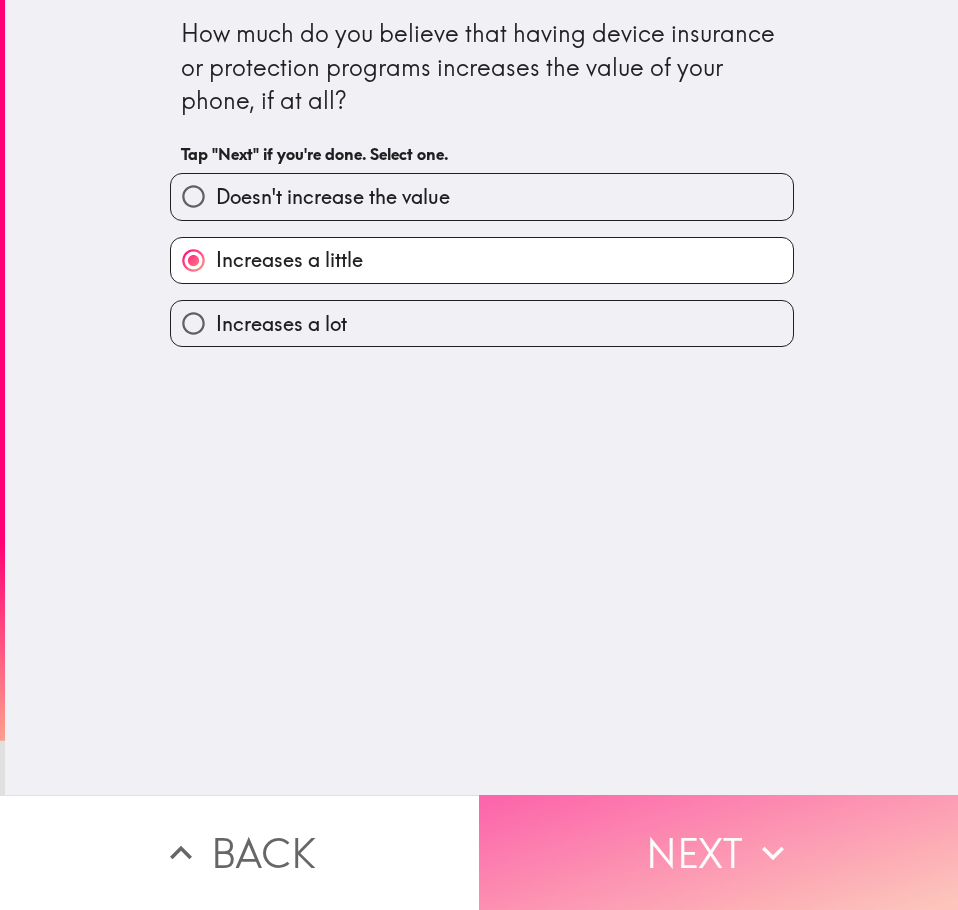 click on "Next" at bounding box center [718, 852] 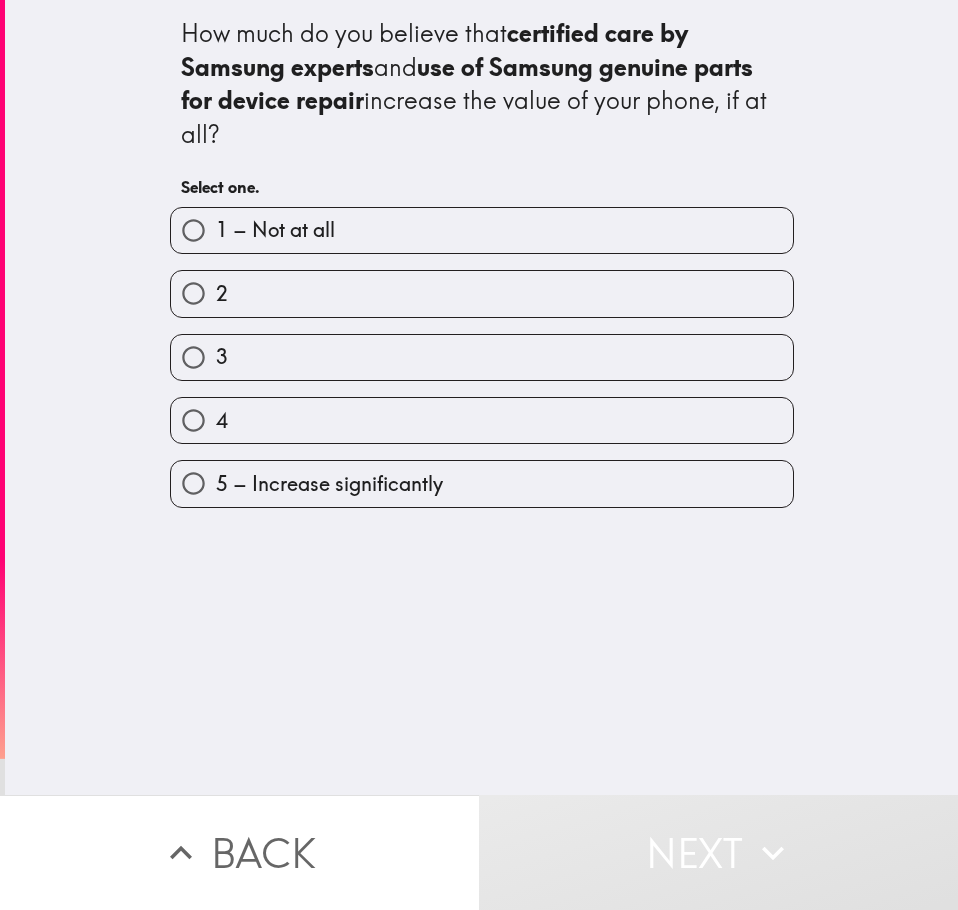 click on "4" at bounding box center (474, 412) 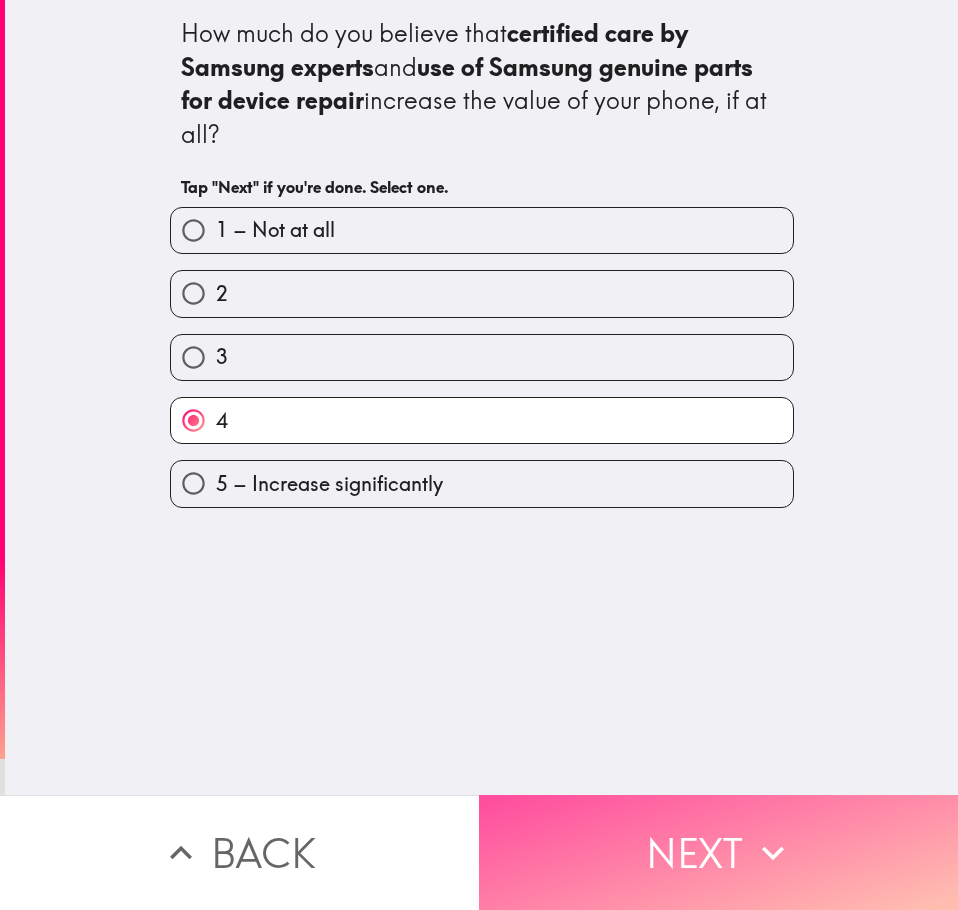drag, startPoint x: 691, startPoint y: 832, endPoint x: 670, endPoint y: 804, distance: 35 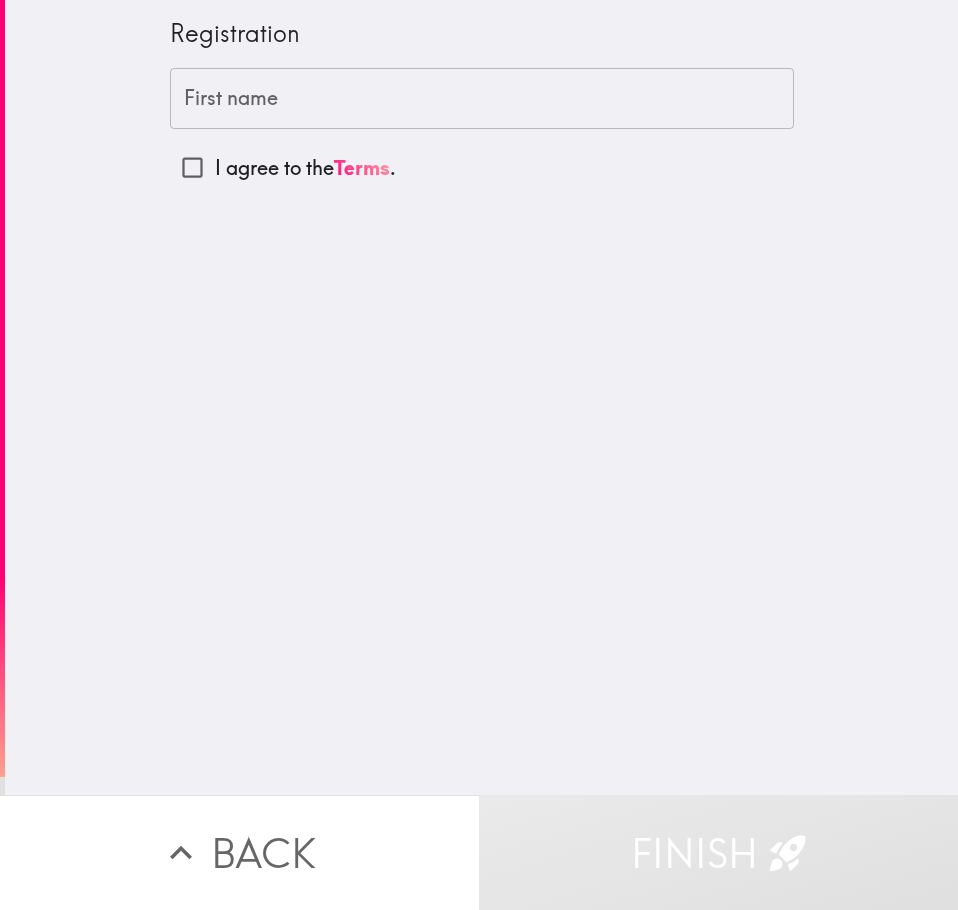 click on "First name" at bounding box center [482, 99] 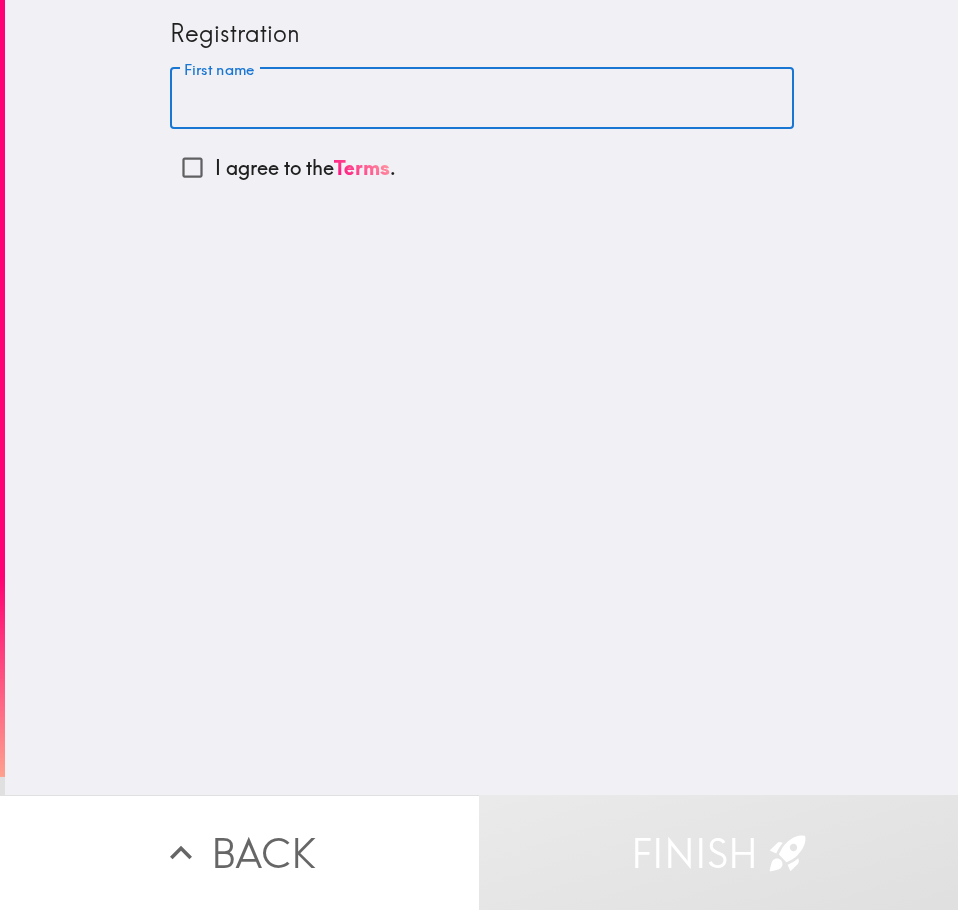 type on "Attique" 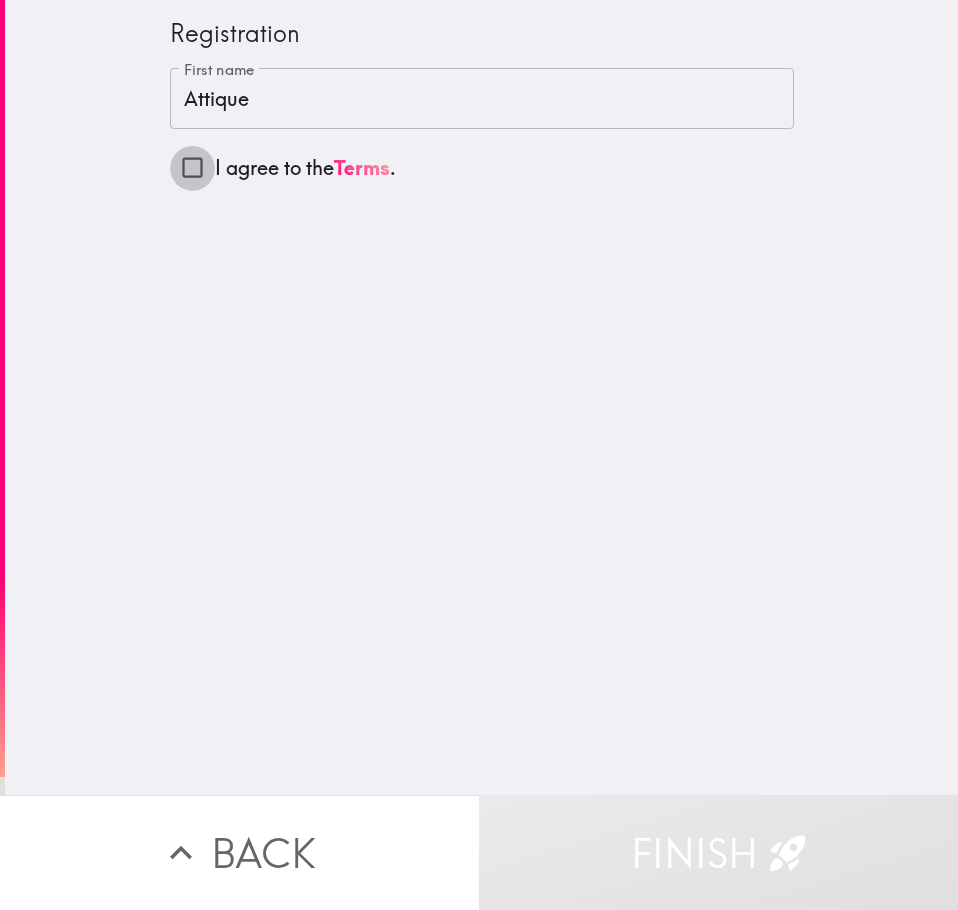 click on "I agree to the  Terms ." at bounding box center (192, 167) 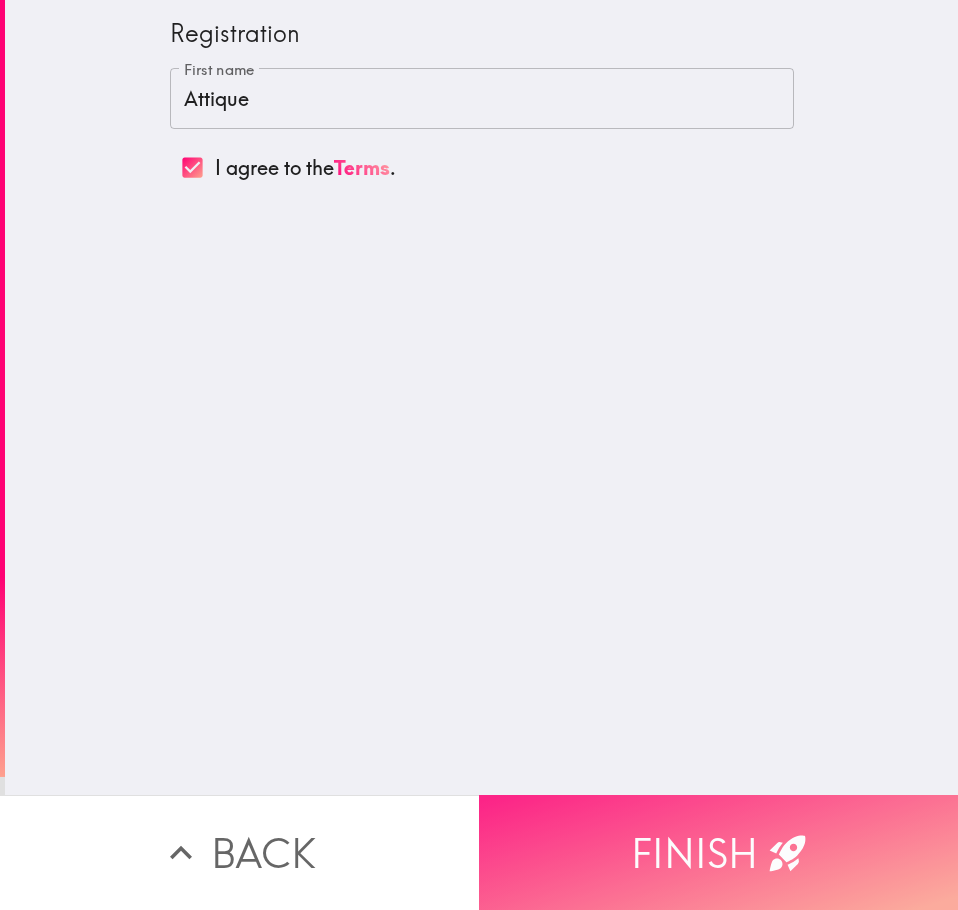 click on "Finish" at bounding box center [718, 852] 